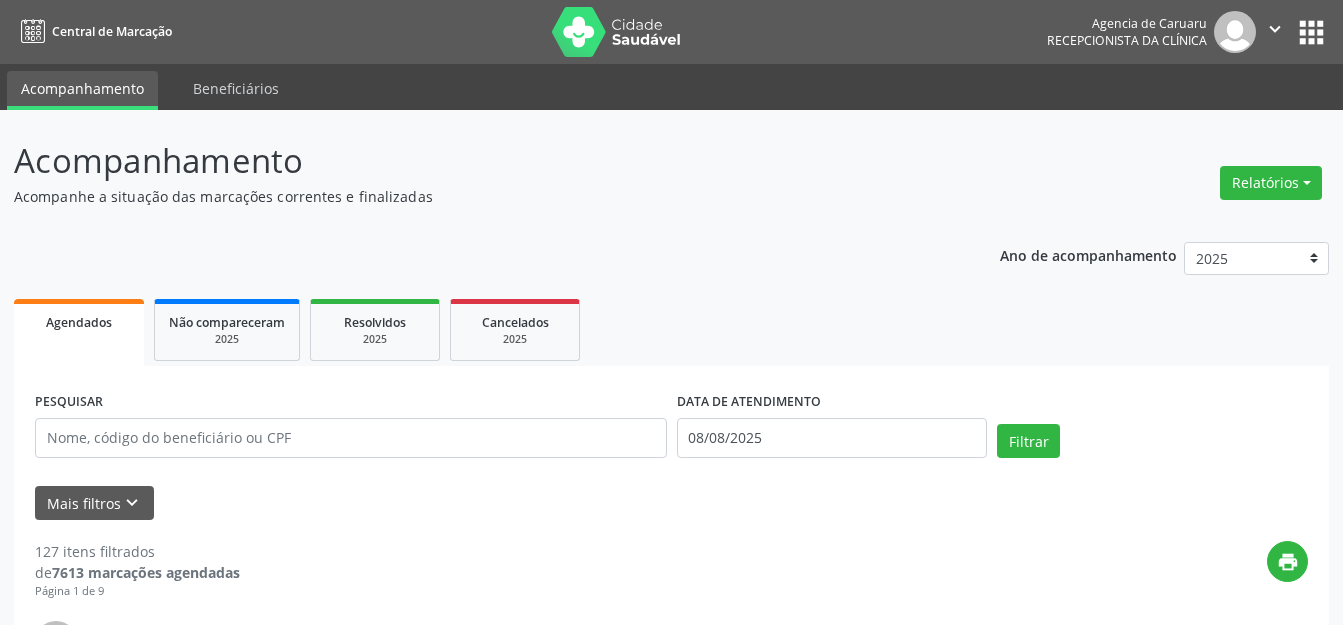 scroll, scrollTop: 0, scrollLeft: 0, axis: both 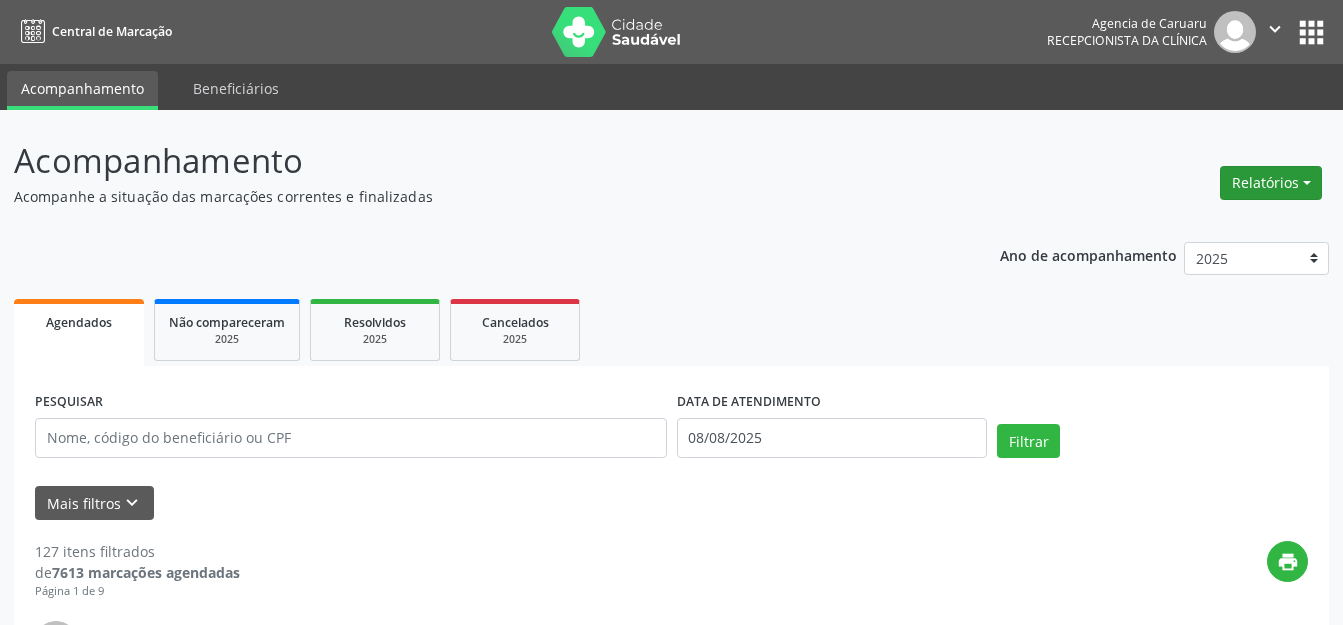click on "Relatórios" at bounding box center [1271, 183] 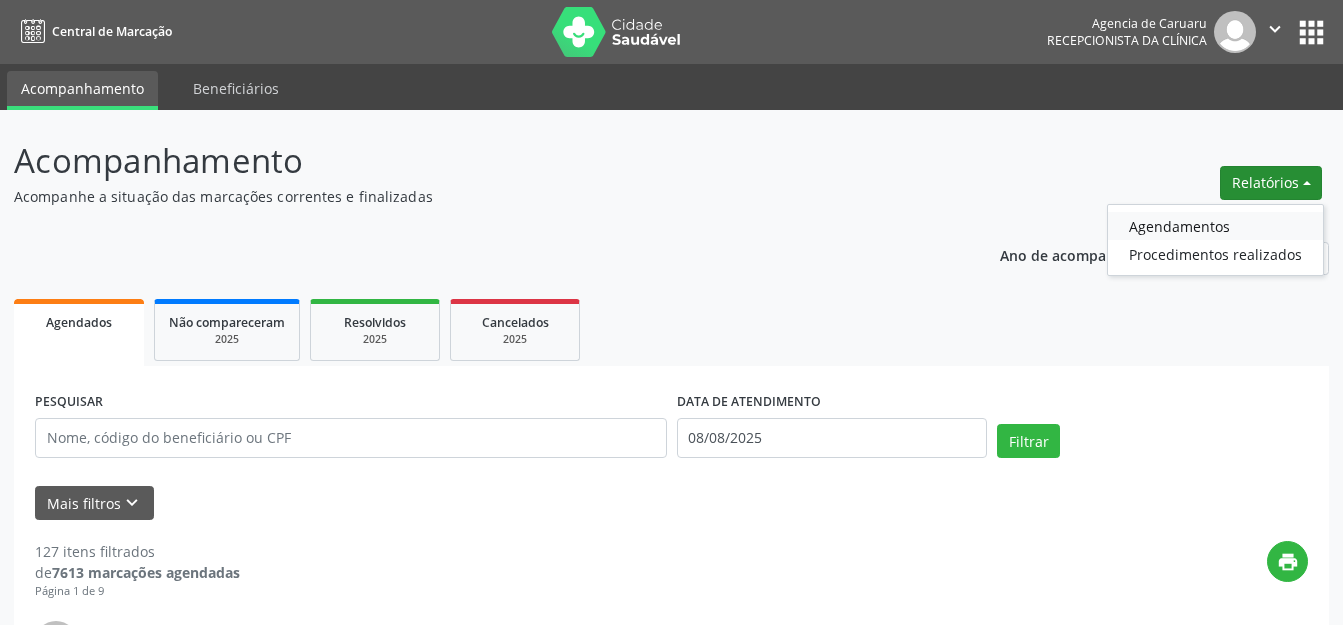 click on "Agendamentos" at bounding box center (1215, 226) 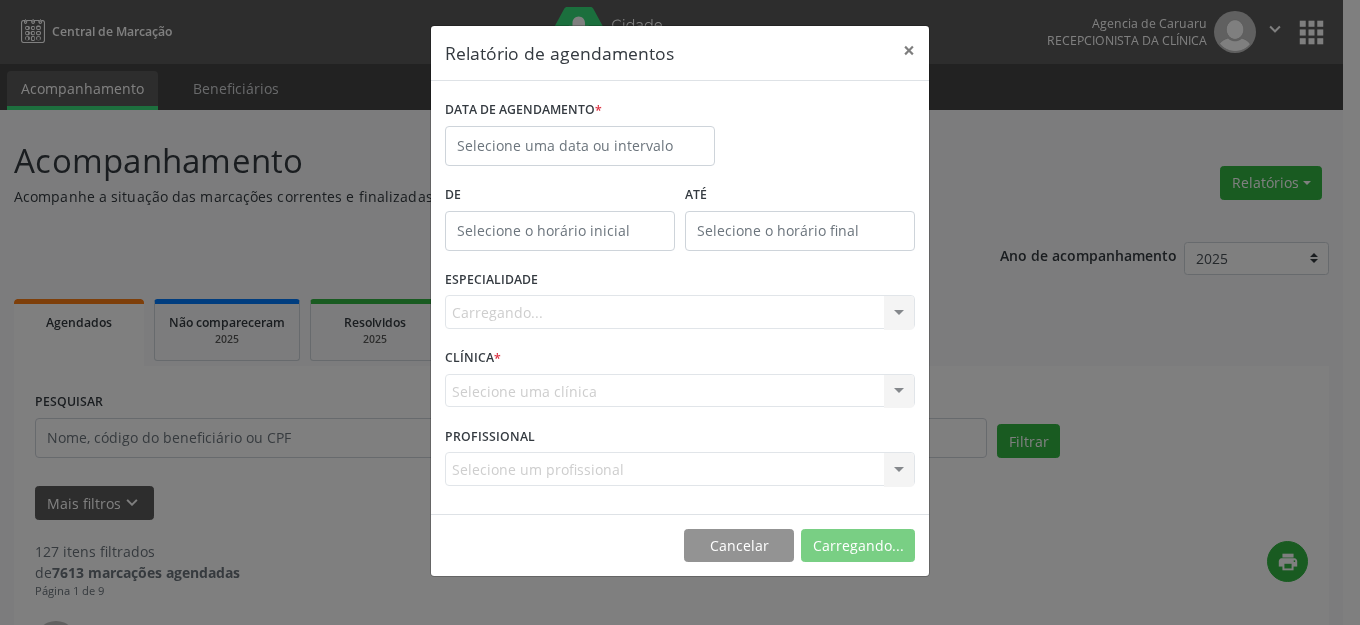 click on "DATA DE AGENDAMENTO
*" at bounding box center (523, 110) 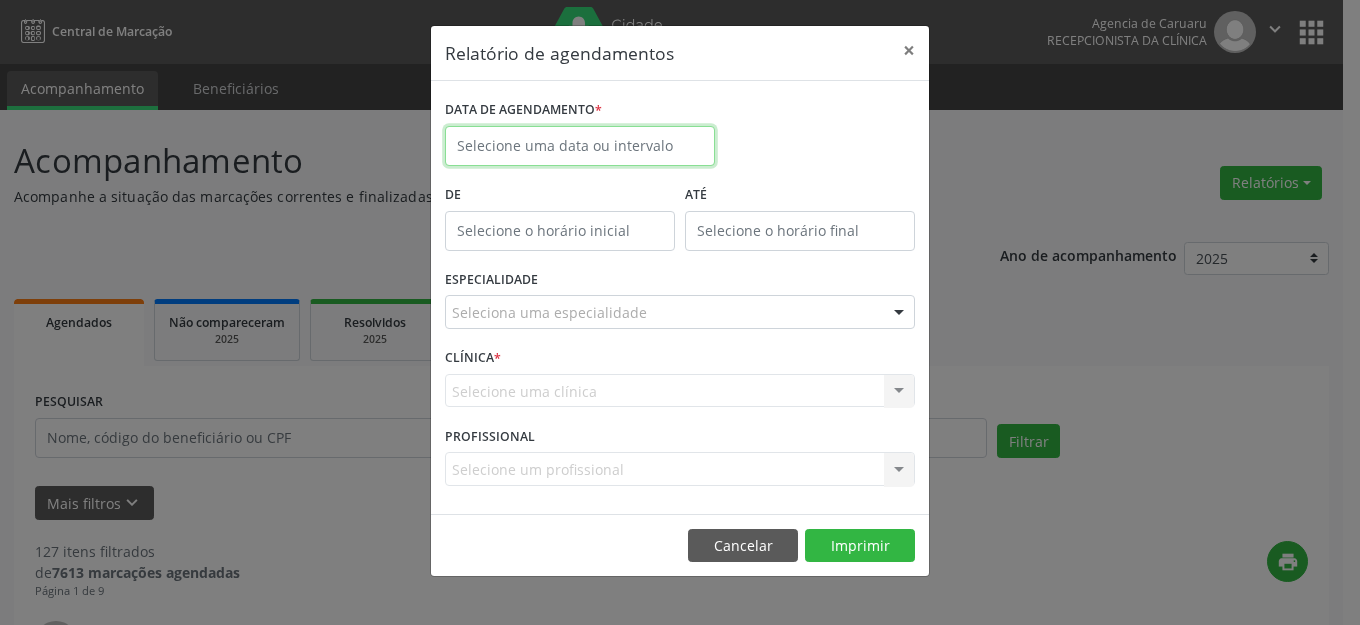 click at bounding box center (580, 146) 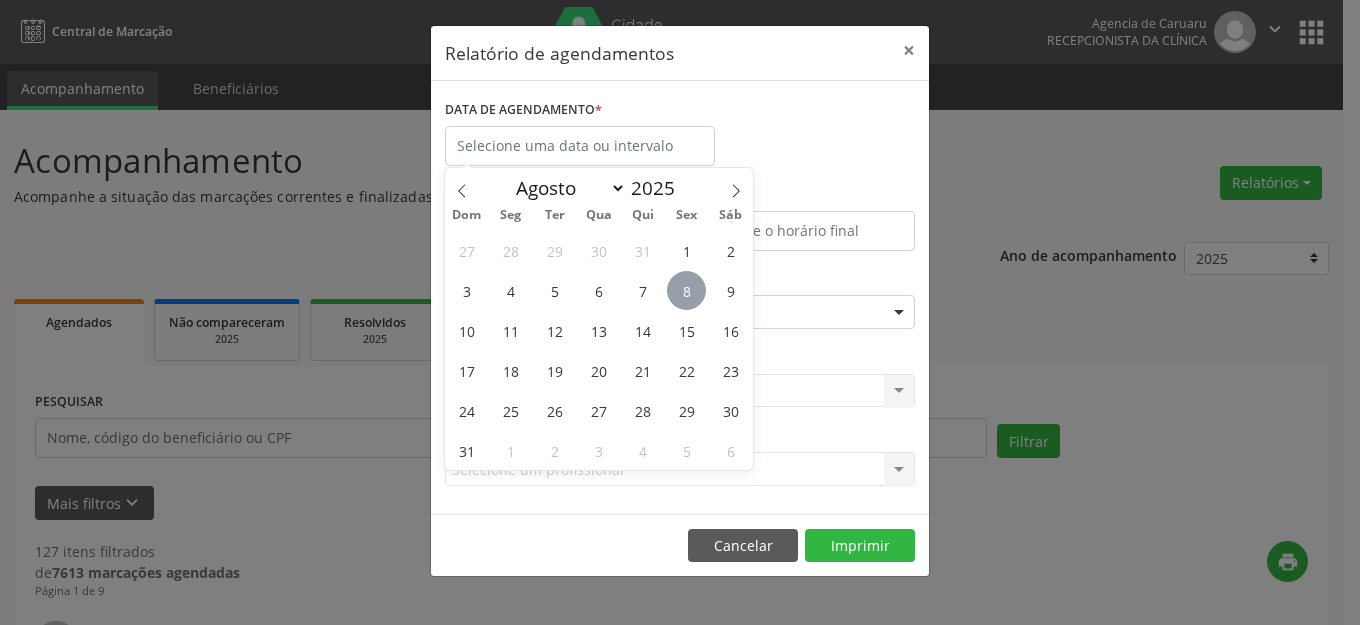 click on "8" at bounding box center [686, 290] 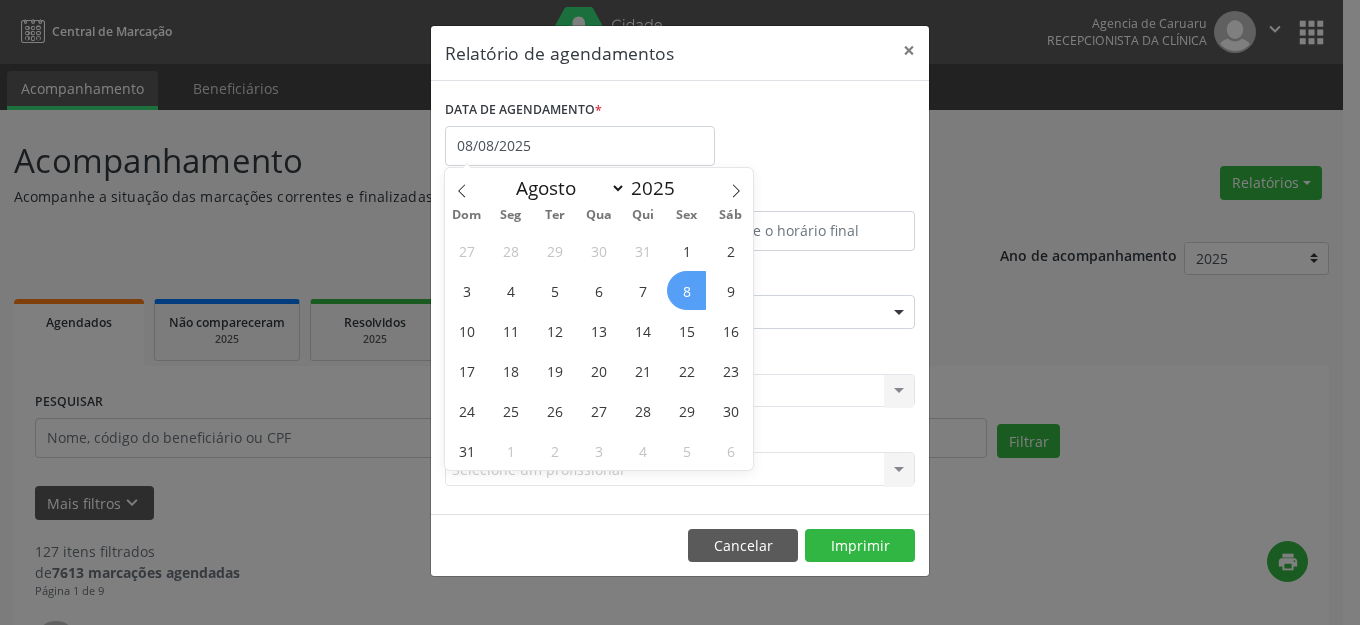 click on "8" at bounding box center [686, 290] 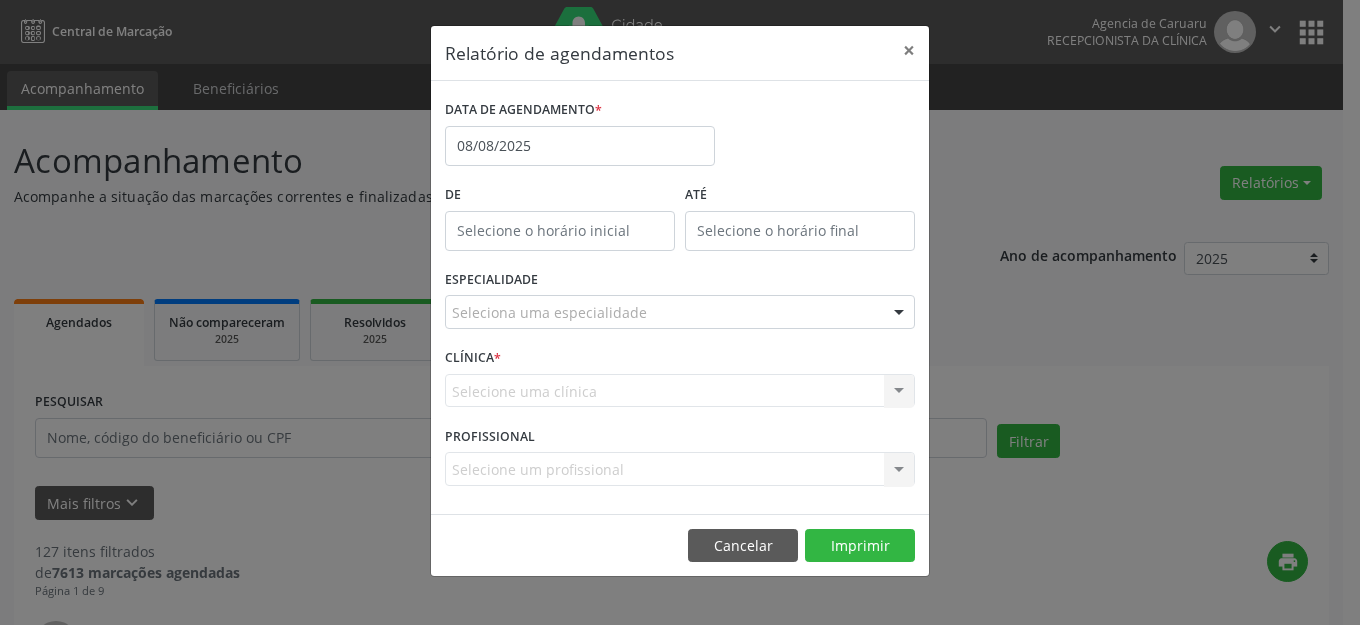 click on "Seleciona uma especialidade" at bounding box center [680, 312] 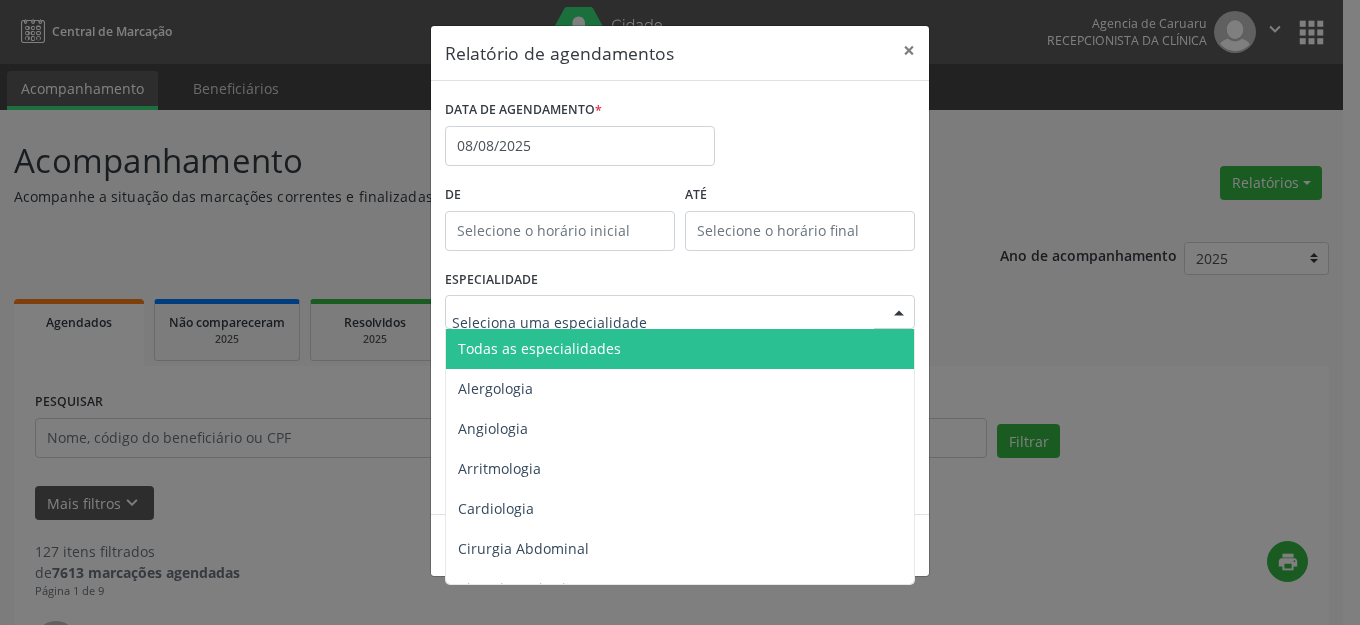 click on "Todas as especialidades" at bounding box center [681, 349] 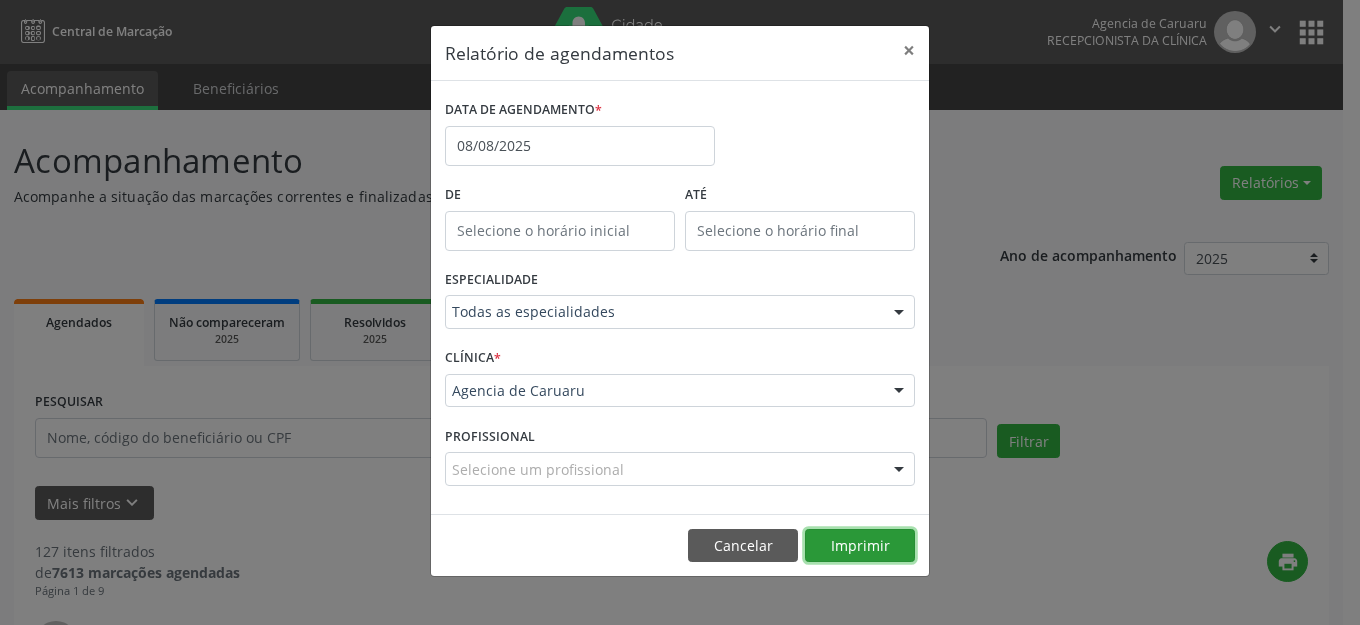 click on "Imprimir" at bounding box center [860, 546] 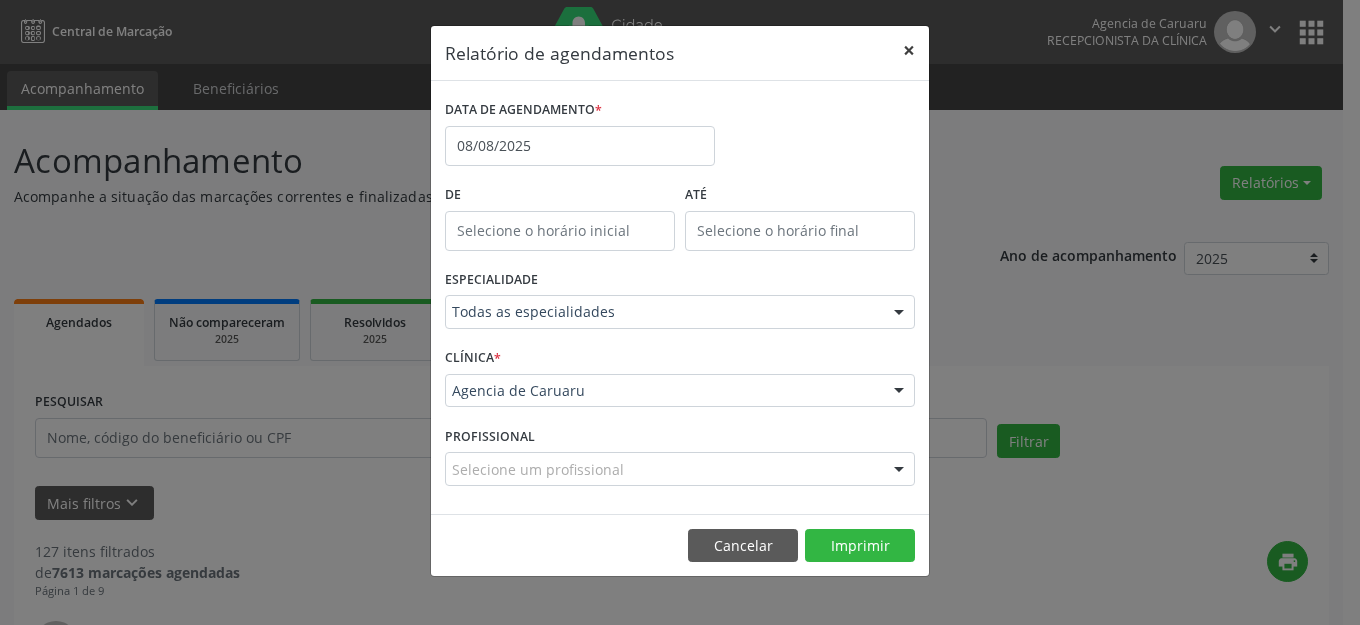 click on "×" at bounding box center [909, 50] 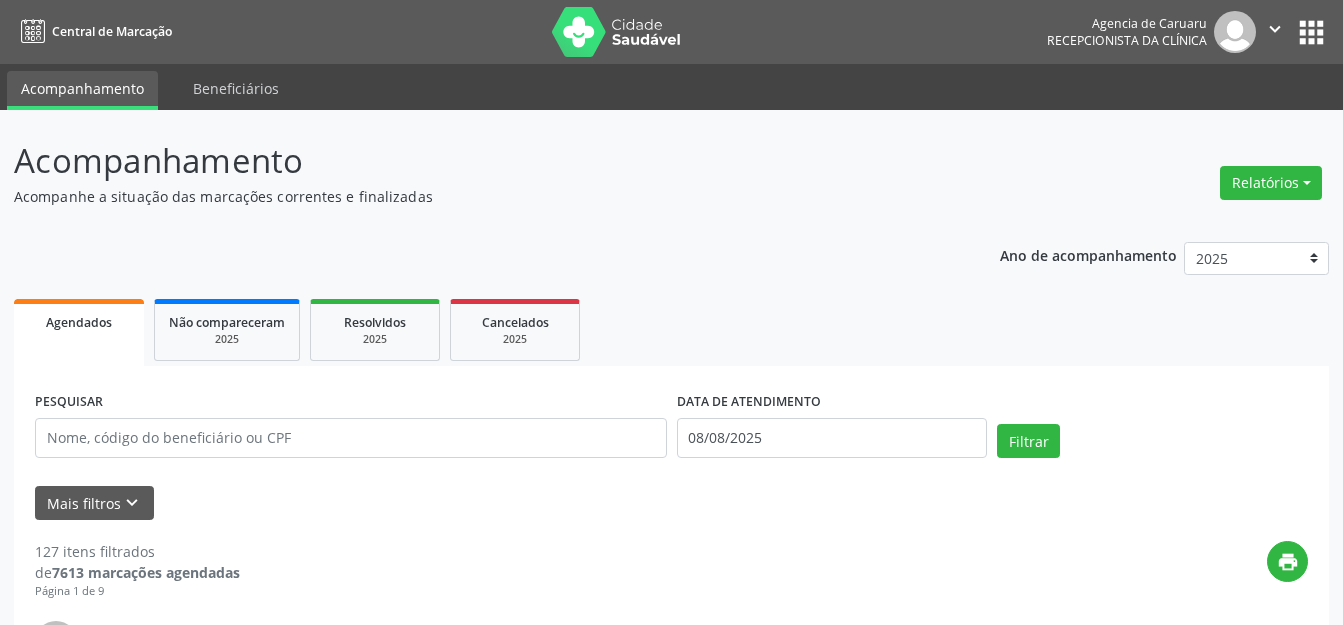 click on "Acompanhe a situação das marcações correntes e finalizadas" at bounding box center (474, 196) 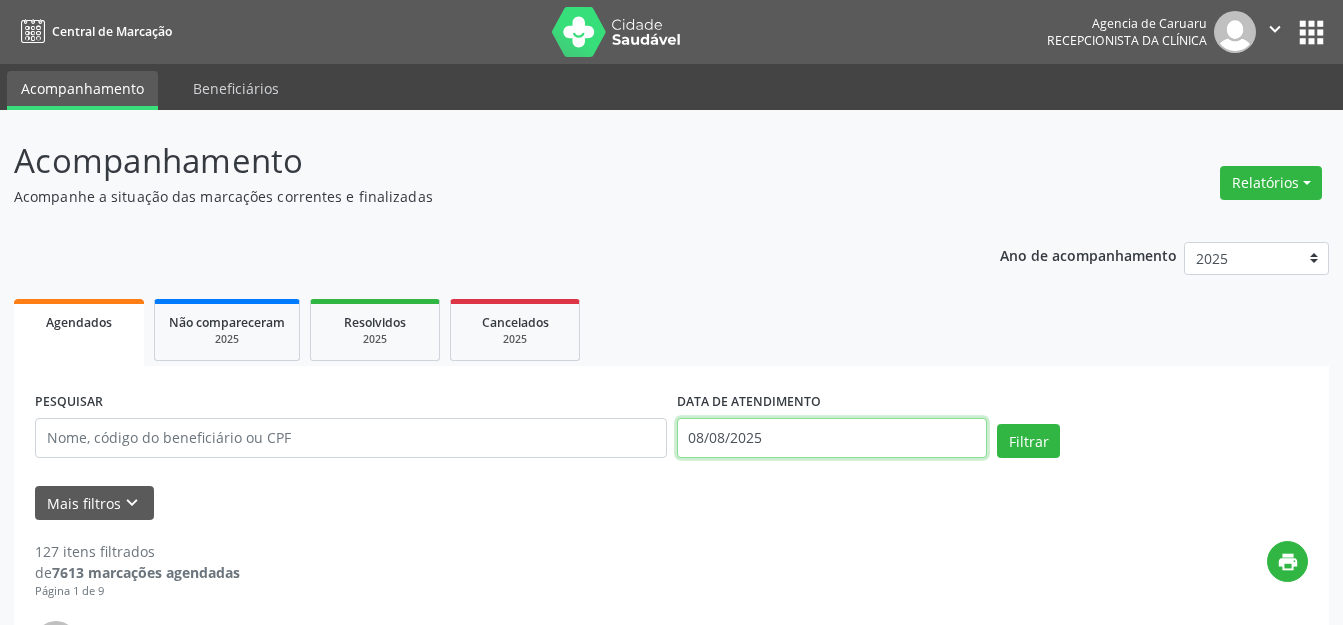 click on "08/08/2025" at bounding box center [832, 438] 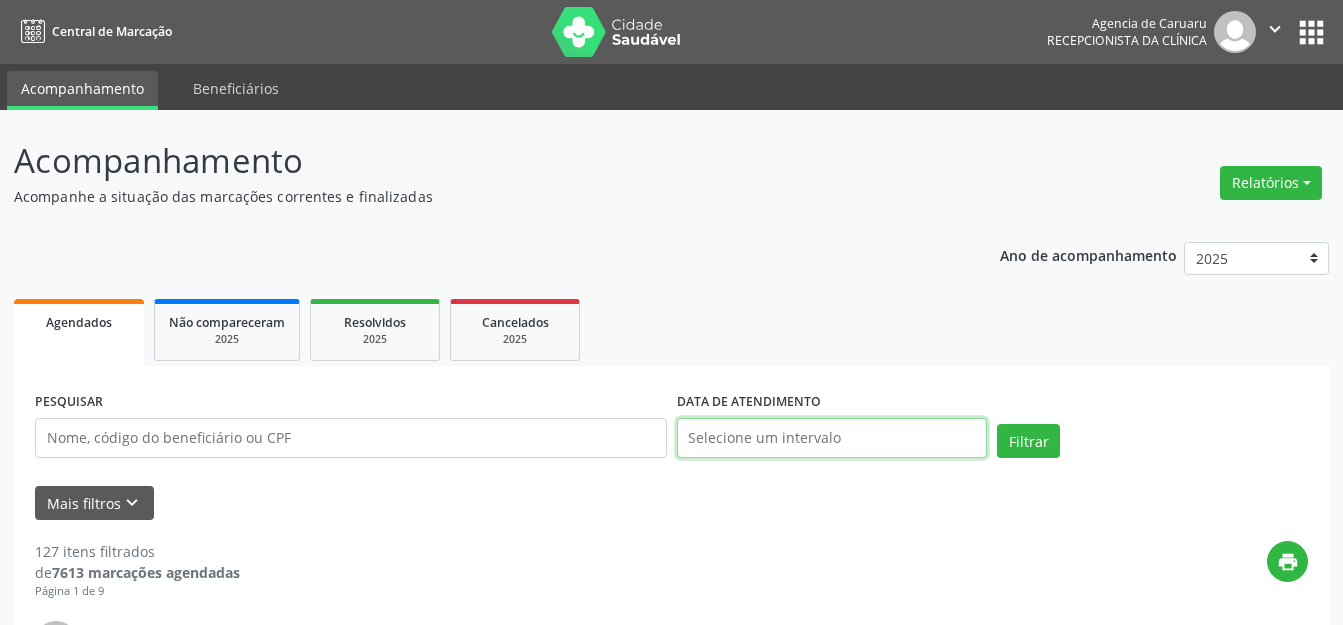 click at bounding box center (832, 438) 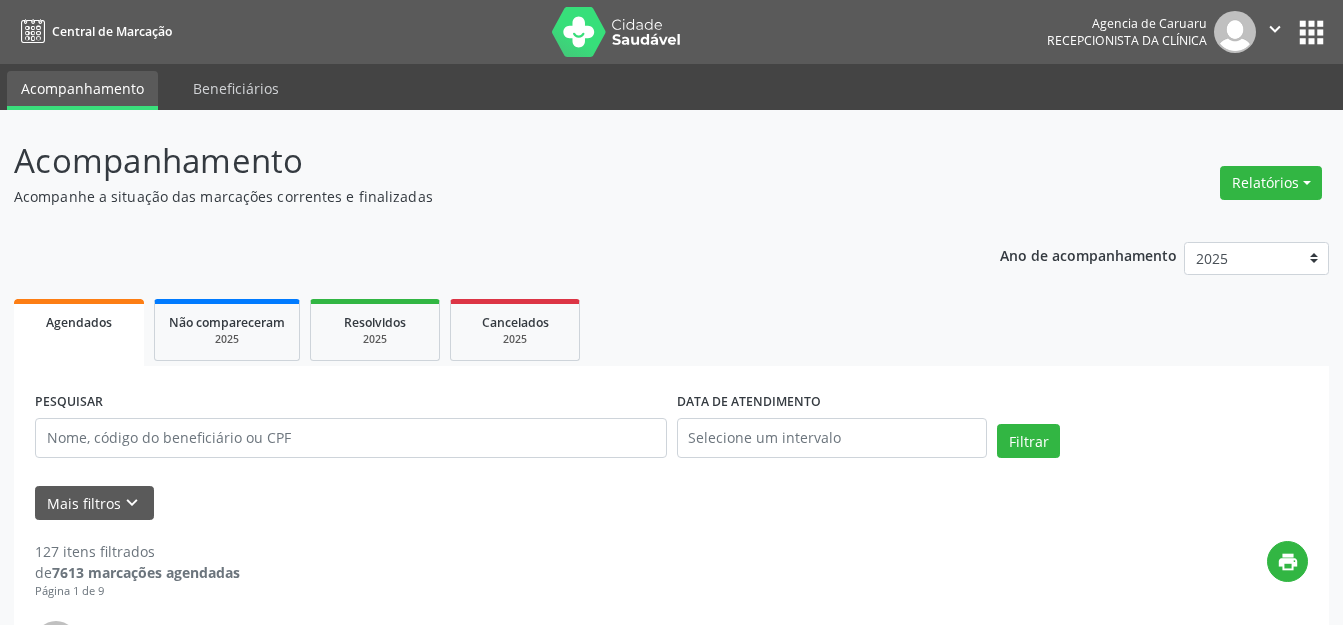 click on "Acompanhamento
Acompanhe a situação das marcações correntes e finalizadas
Relatórios
Agendamentos
Procedimentos realizados
Ano de acompanhamento
2025 2024 2023 2022 2021   Agendados   Não compareceram
2025
Resolvidos
2025
Cancelados
2025
PESQUISAR
[FIRST] [LAST] de [LAST]
DATA DE ATENDIMENTO
Filtrar
UNIDADE EXECUTANTE
Selecione uma unidade
Todos as unidades   Agencia de Caruaru
Nenhum resultado encontrado para: "   "
Não há nenhuma opção para ser exibida.
PROFISSIONAL EXECUTANTE
Selecione um profissional
Nenhum resultado encontrado para: "   "
Não há nenhuma opção para ser exibida.
Grupo/Subgrupo
Selecione um grupo ou subgrupo" at bounding box center (671, 2697) 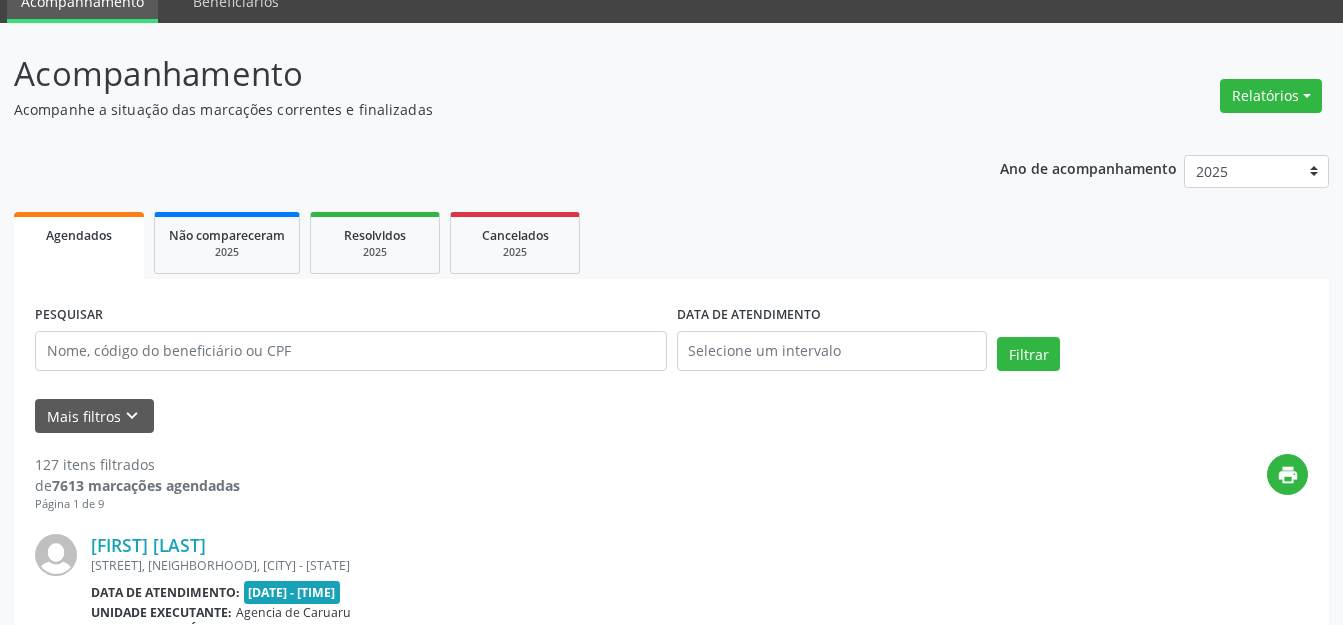 scroll, scrollTop: 0, scrollLeft: 0, axis: both 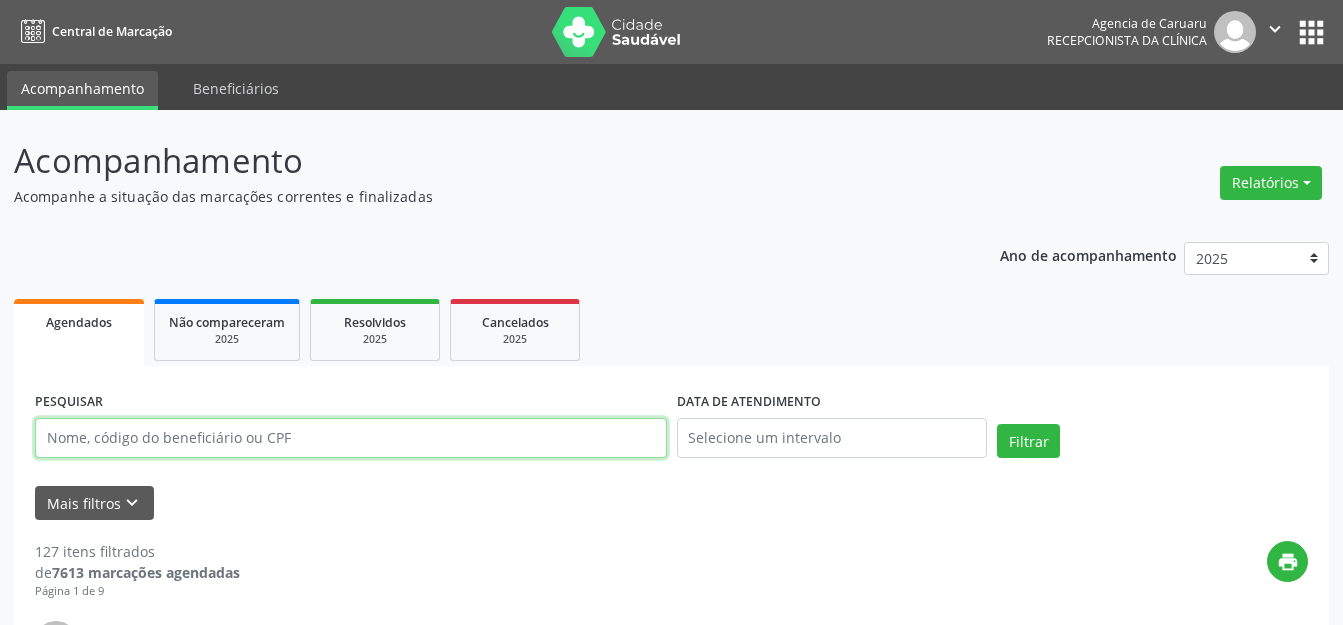 drag, startPoint x: 281, startPoint y: 417, endPoint x: 289, endPoint y: 435, distance: 19.697716 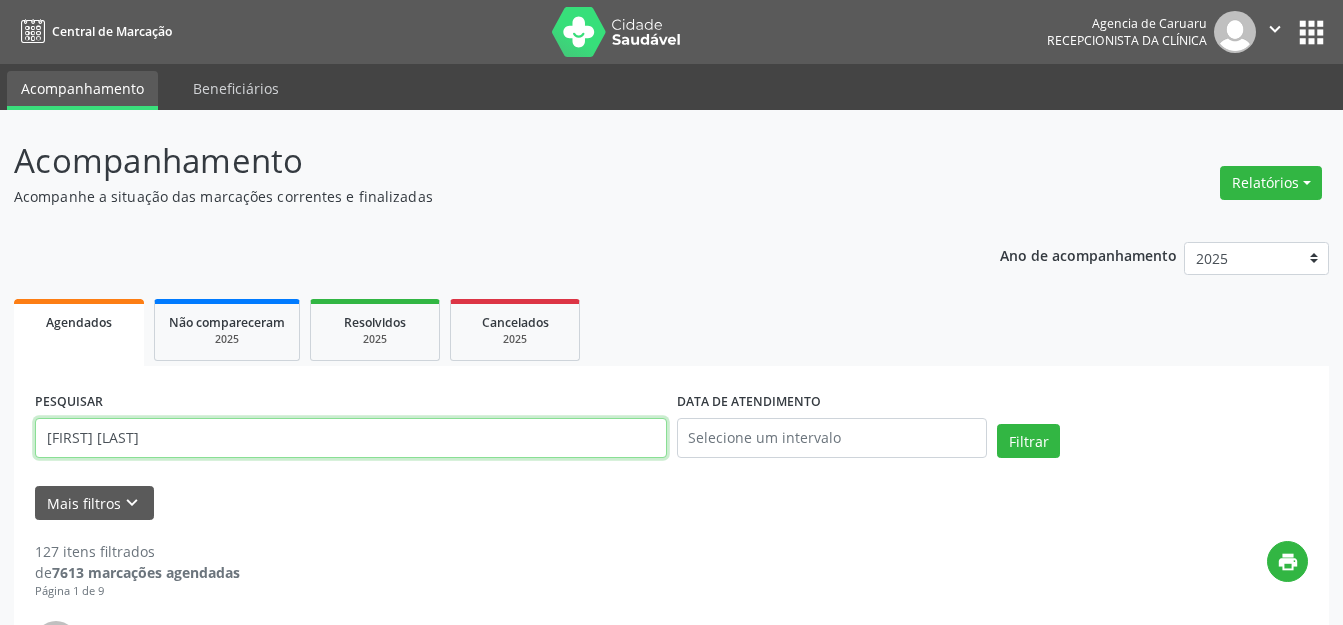 type on "[FIRST] [LAST]" 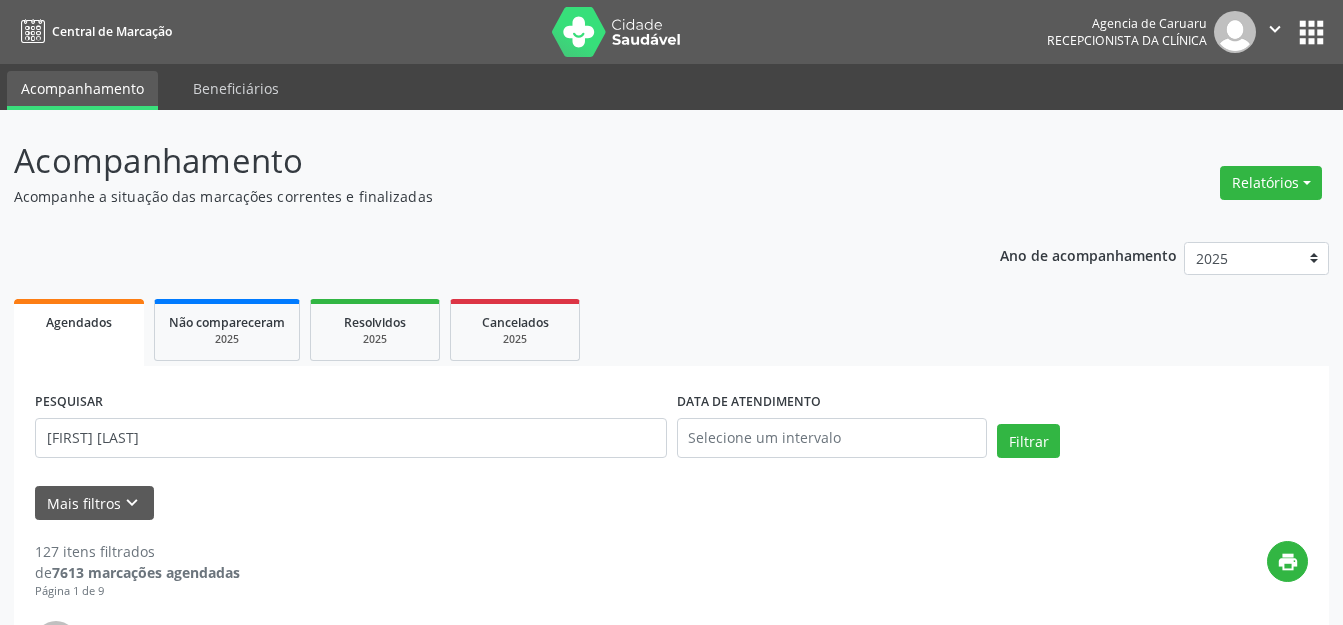 click on "PESQUISAR
[FIRST] [LAST]" at bounding box center (351, 429) 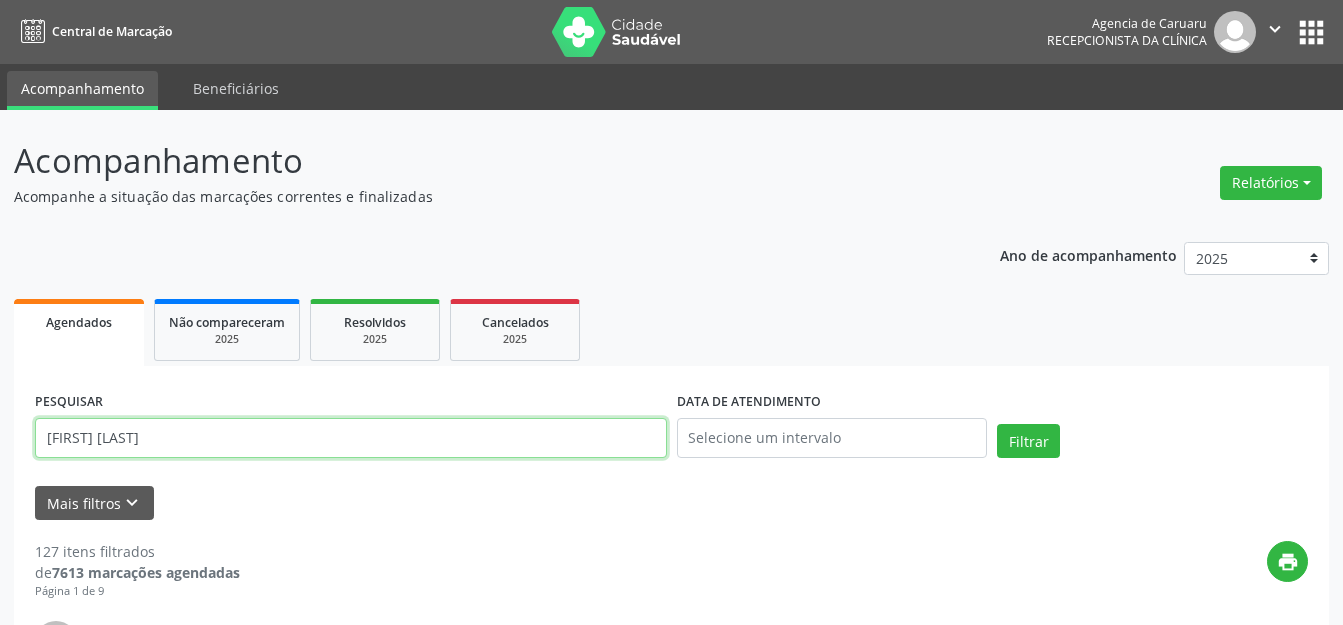 click on "[FIRST] [LAST]" at bounding box center (351, 438) 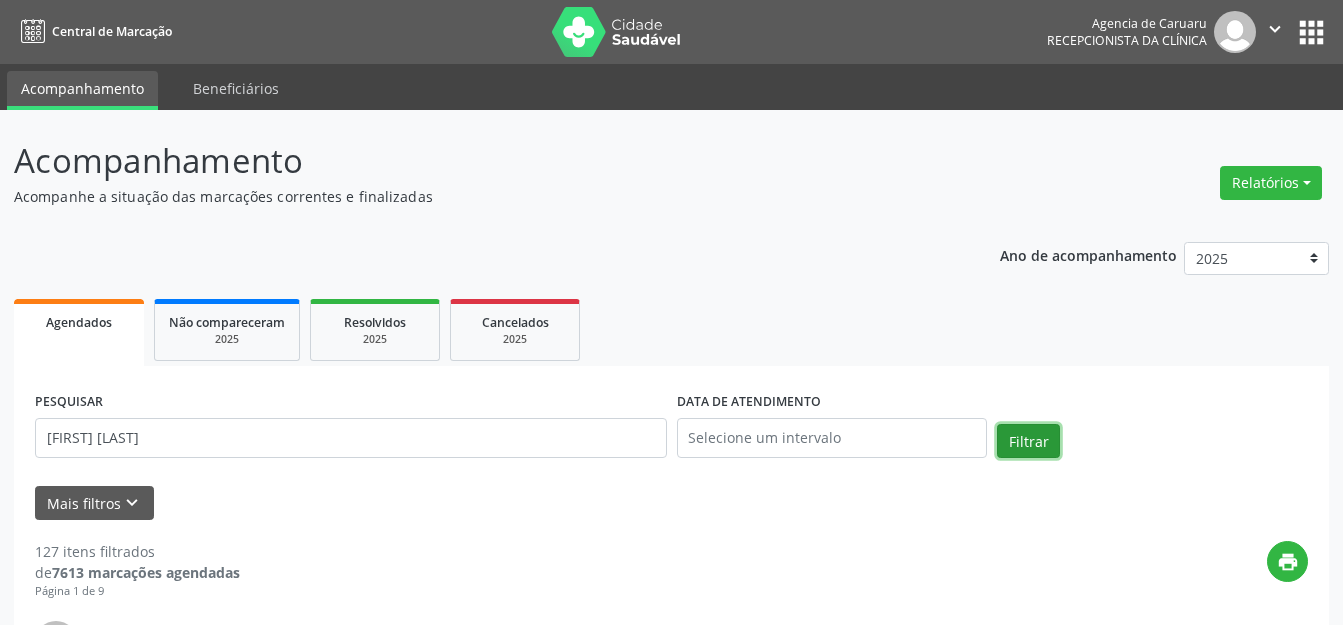click on "Filtrar" at bounding box center [1028, 441] 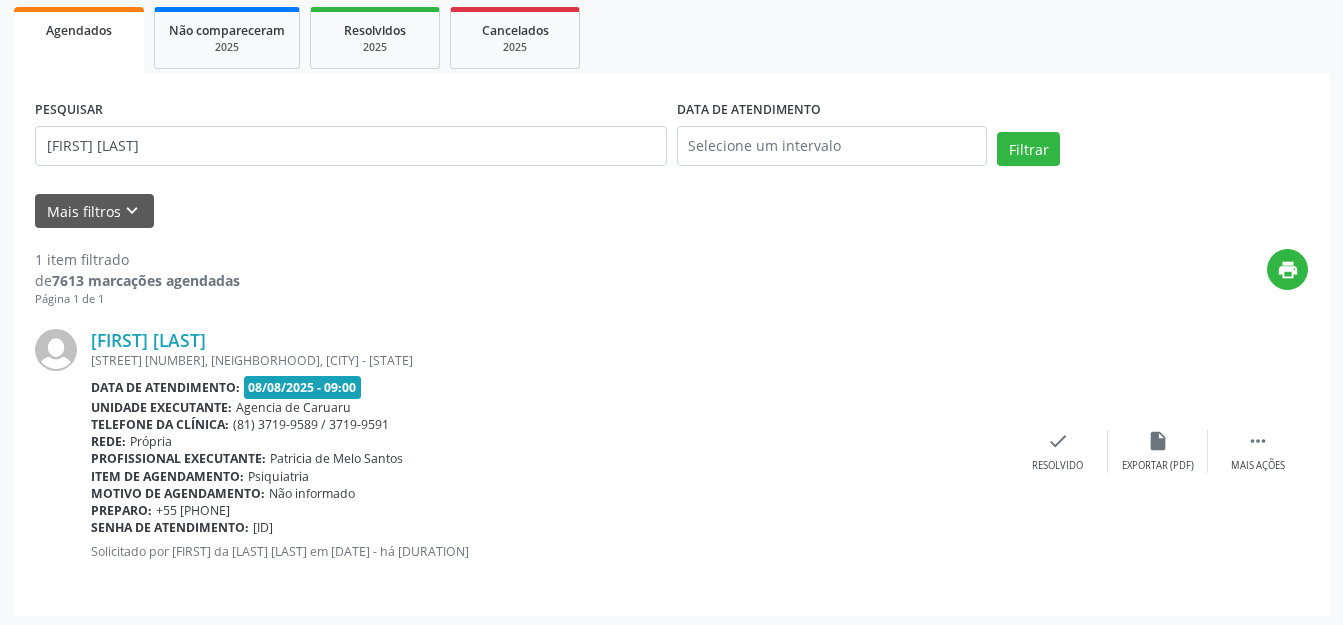 scroll, scrollTop: 297, scrollLeft: 0, axis: vertical 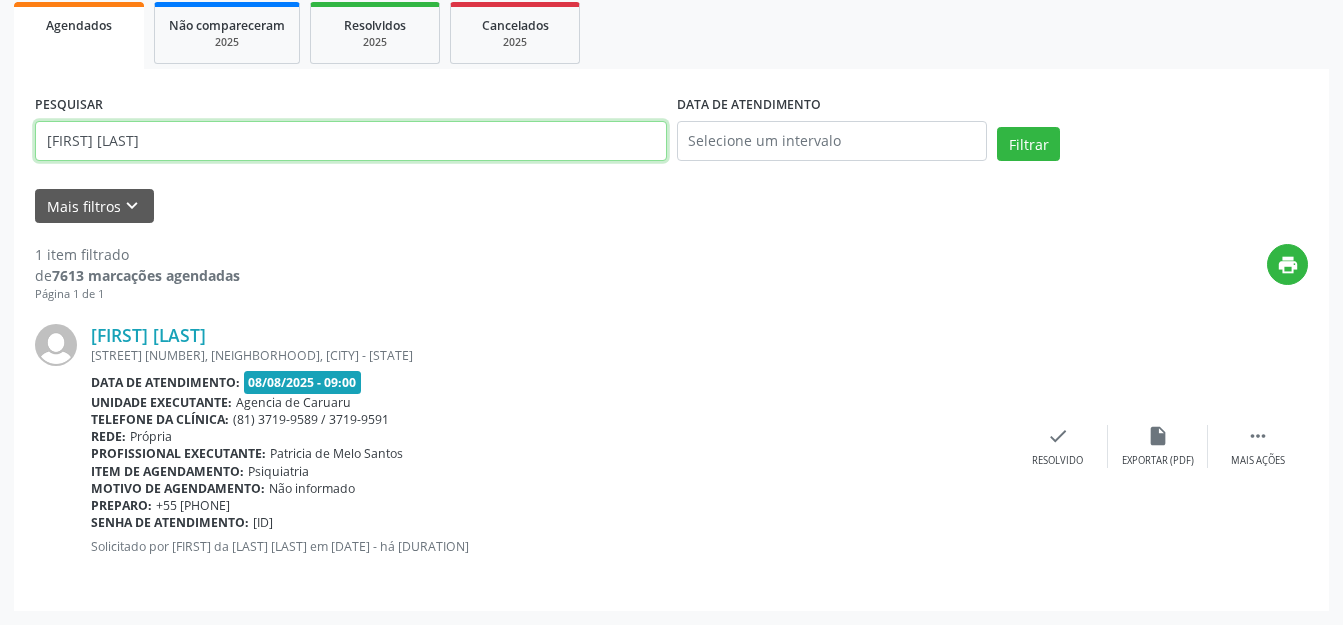 drag, startPoint x: 236, startPoint y: 136, endPoint x: 0, endPoint y: 158, distance: 237.02321 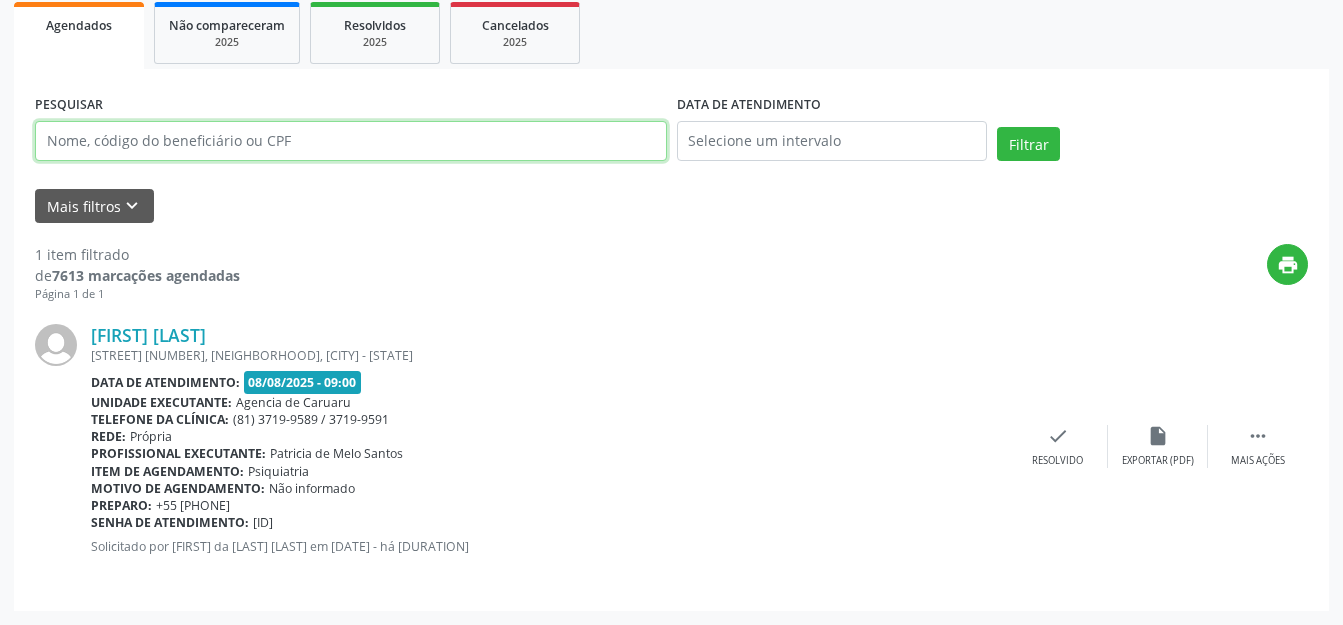 scroll, scrollTop: 0, scrollLeft: 0, axis: both 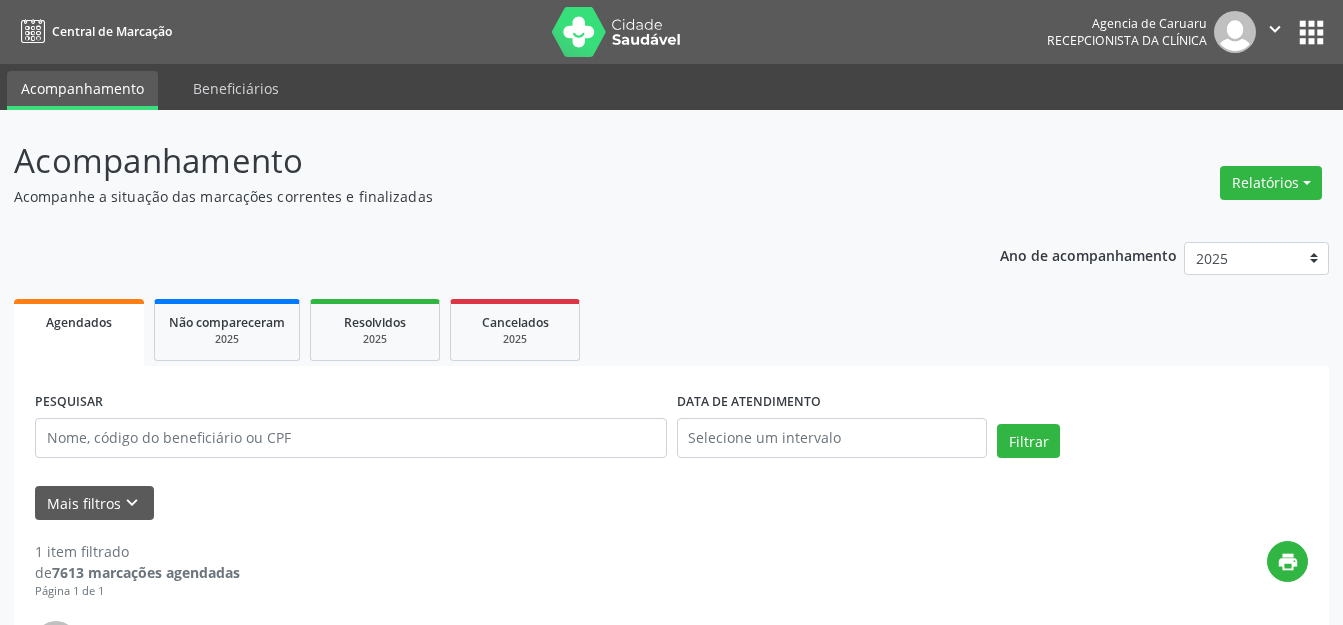 click on "Ano de acompanhamento
2025 2024 2023 2022 2021   Agendados   Não compareceram
2025
Resolvidos
2025
Cancelados
2025
PESQUISAR
DATA DE ATENDIMENTO
Filtrar
UNIDADE EXECUTANTE
Selecione uma unidade
Todos as unidades   Agencia de Caruaru
Nenhum resultado encontrado para: "   "
Não há nenhuma opção para ser exibida.
PROFISSIONAL EXECUTANTE
Selecione um profissional
Nenhum resultado encontrado para: "   "
Não há nenhuma opção para ser exibida.
Grupo/Subgrupo
Selecione um grupo ou subgrupo
Todos os grupos e subgrupos
Nenhum resultado encontrado para: "   "
Nenhuma opção encontrada
Item de agendamento" at bounding box center (671, 568) 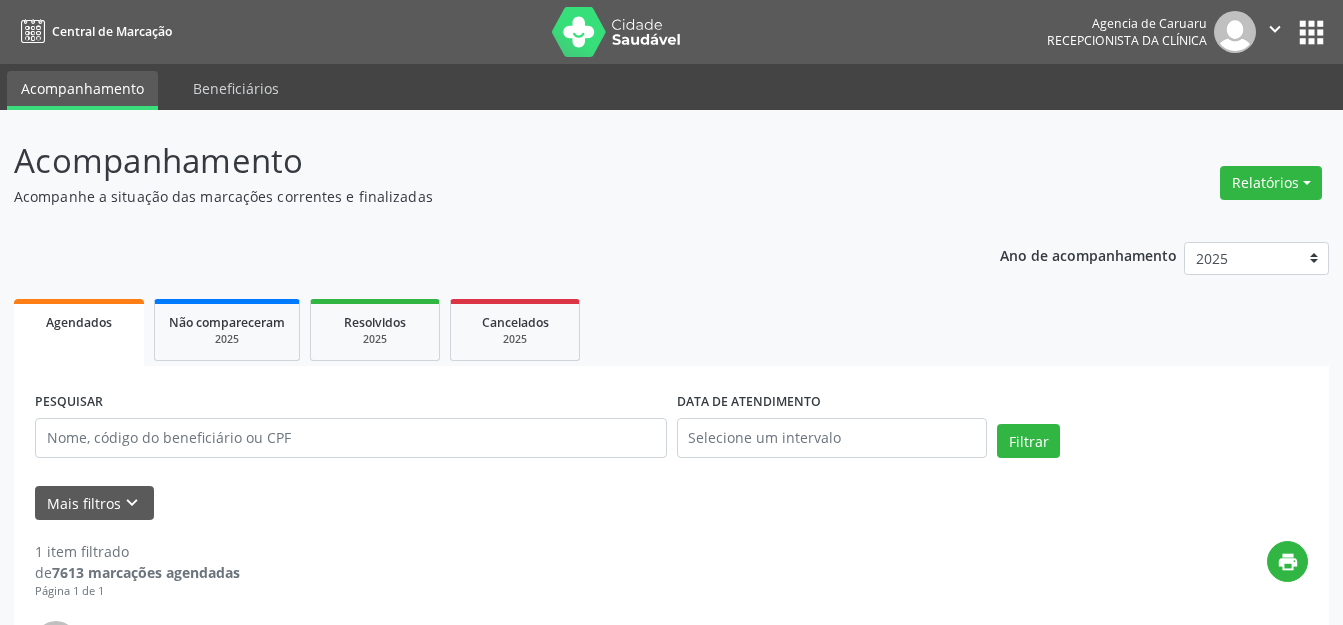 scroll, scrollTop: 100, scrollLeft: 0, axis: vertical 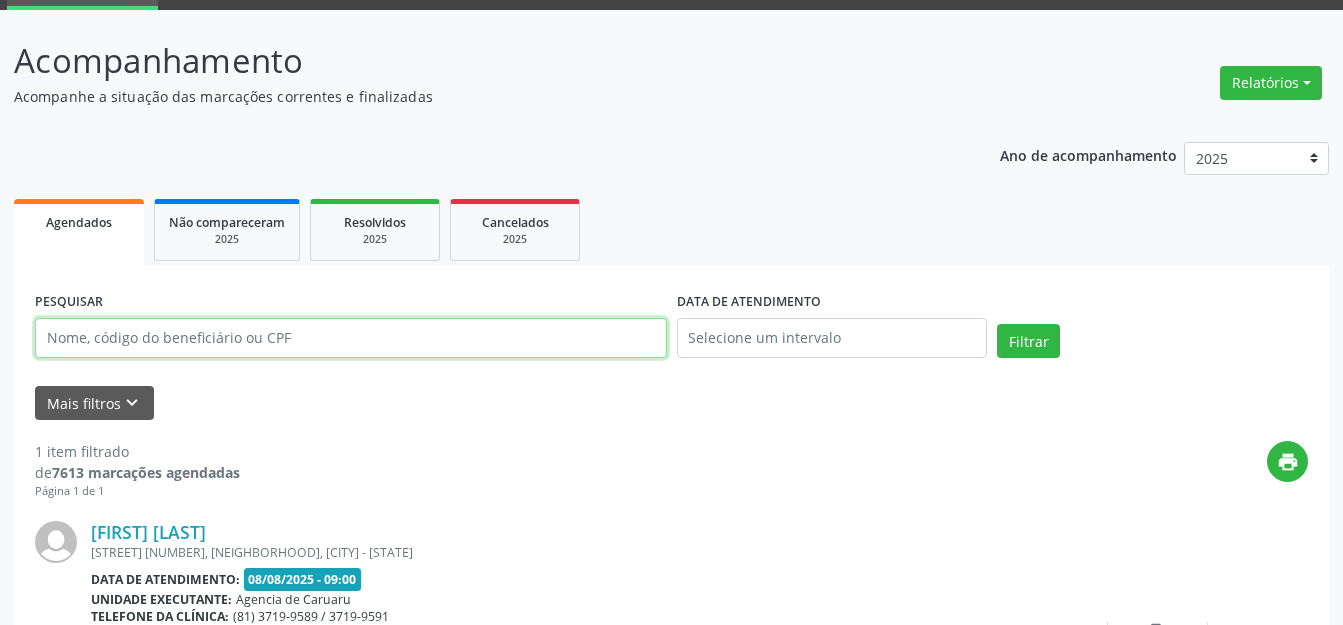 click at bounding box center [351, 338] 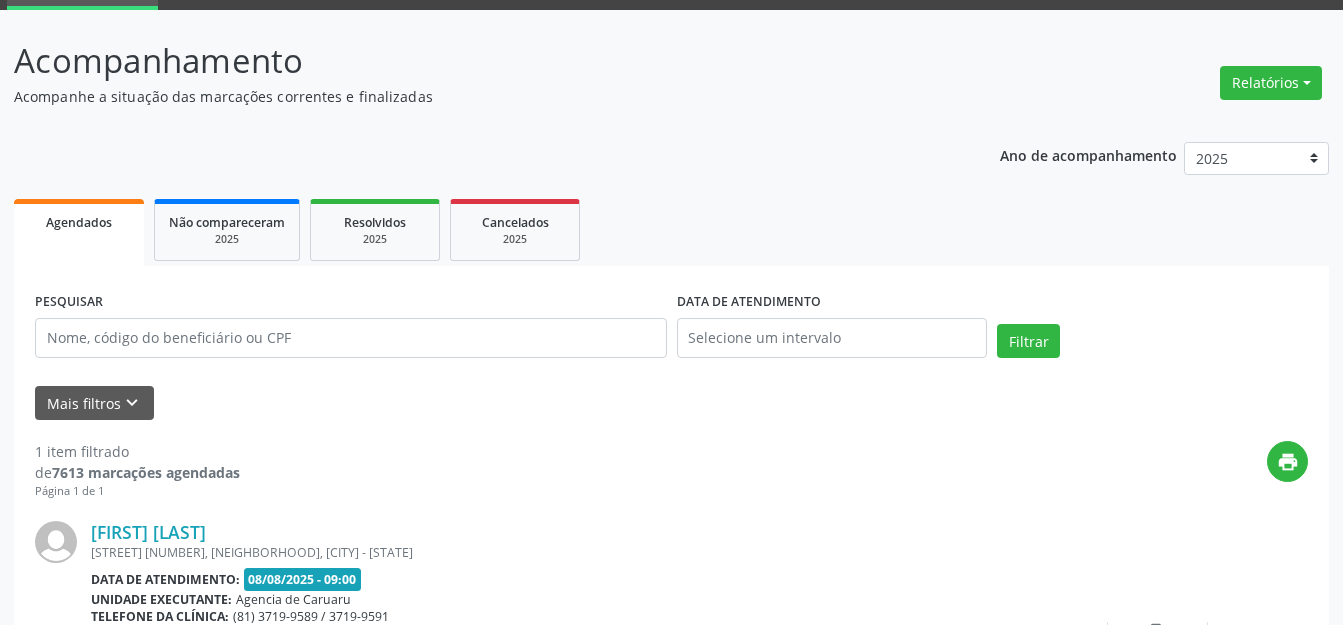 click on "Acompanhamento
Acompanhe a situação das marcações correntes e finalizadas
Relatórios
Agendamentos
Procedimentos realizados" at bounding box center [671, 71] 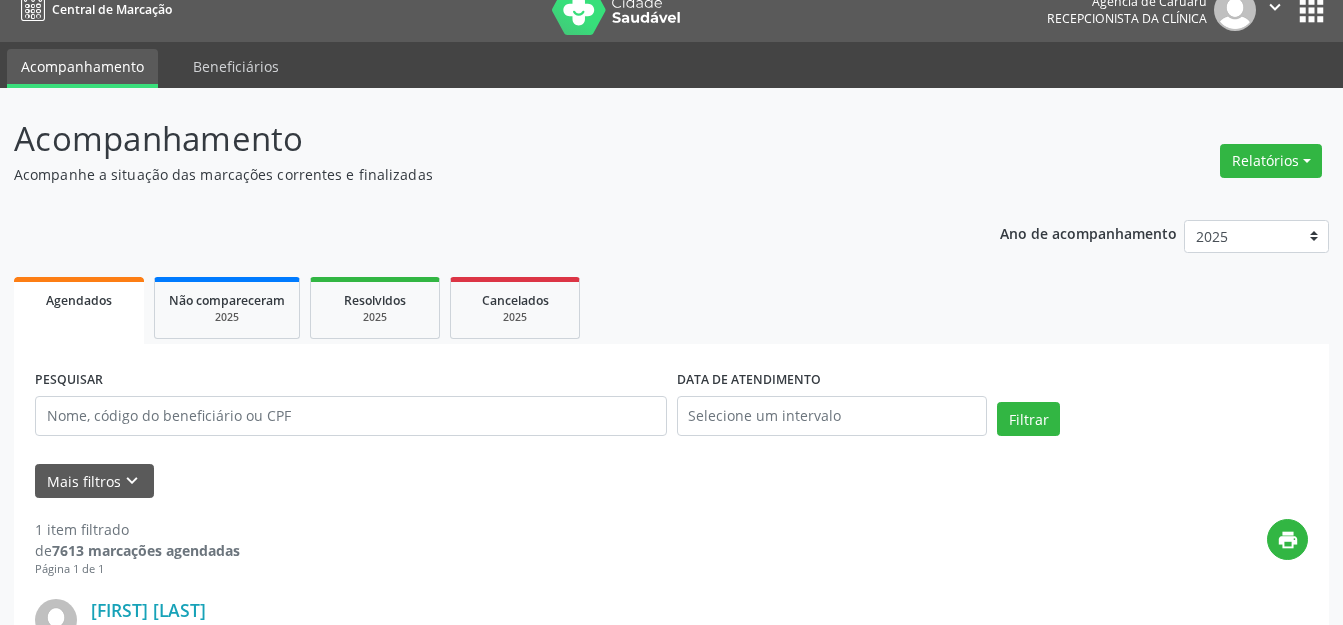 scroll, scrollTop: 0, scrollLeft: 0, axis: both 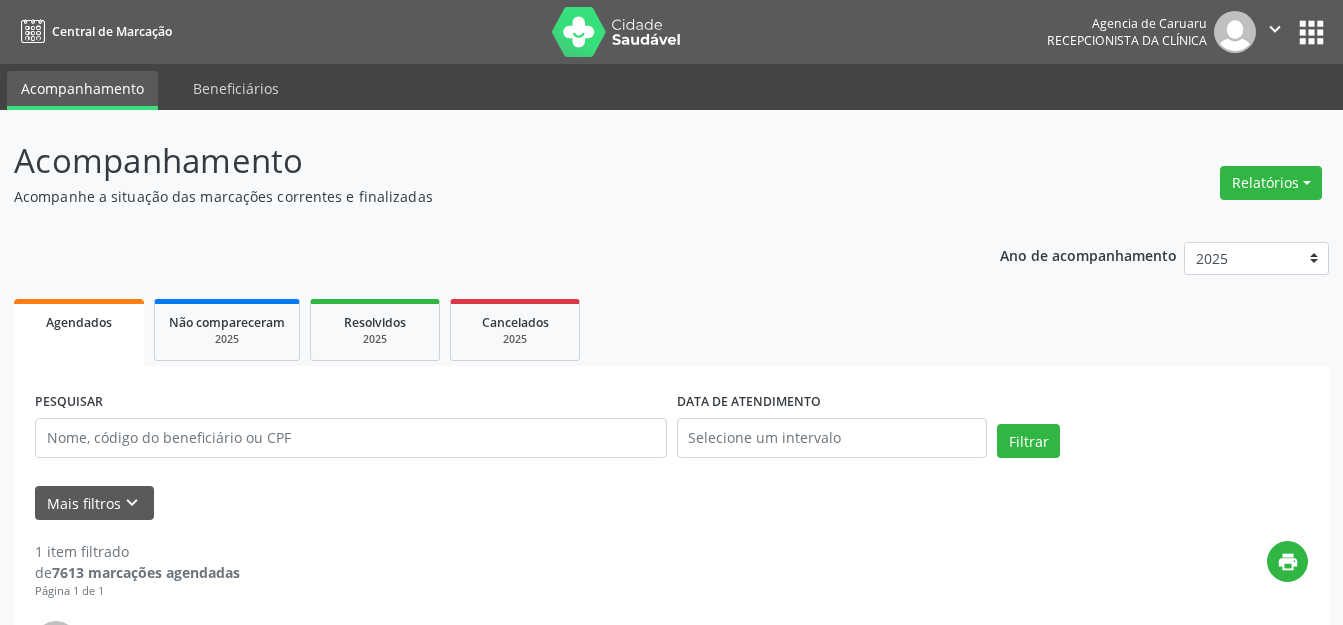 click on "Acompanhamento" at bounding box center [474, 161] 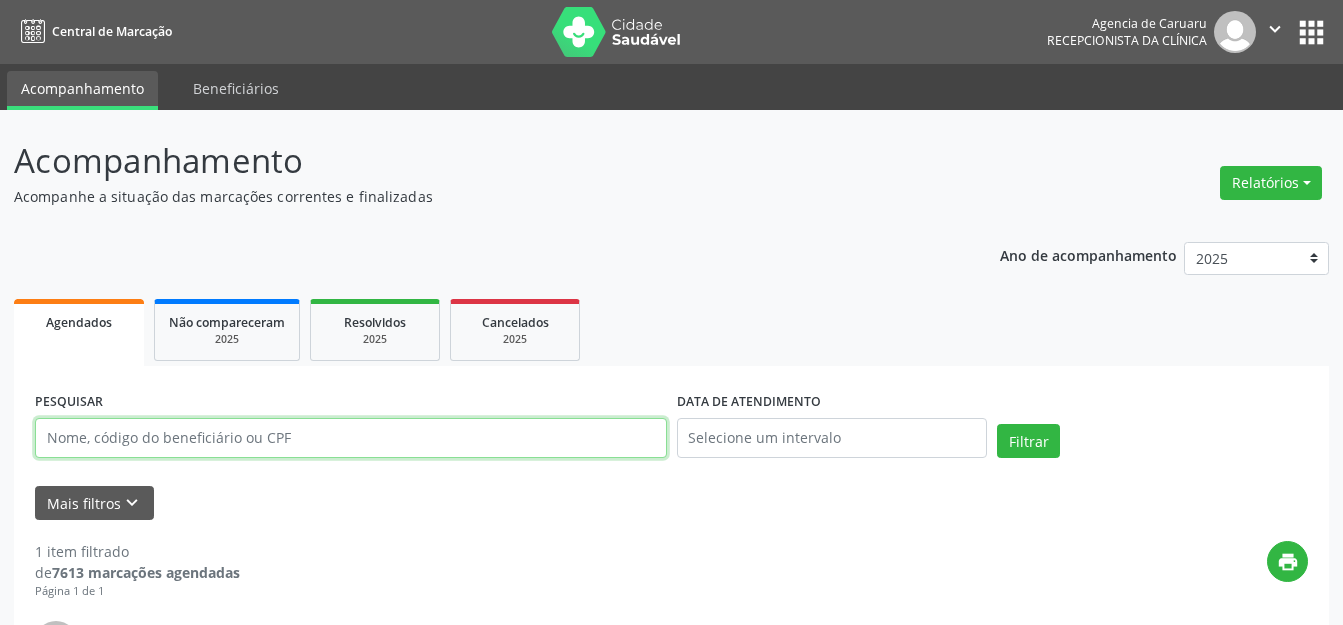 click at bounding box center (351, 438) 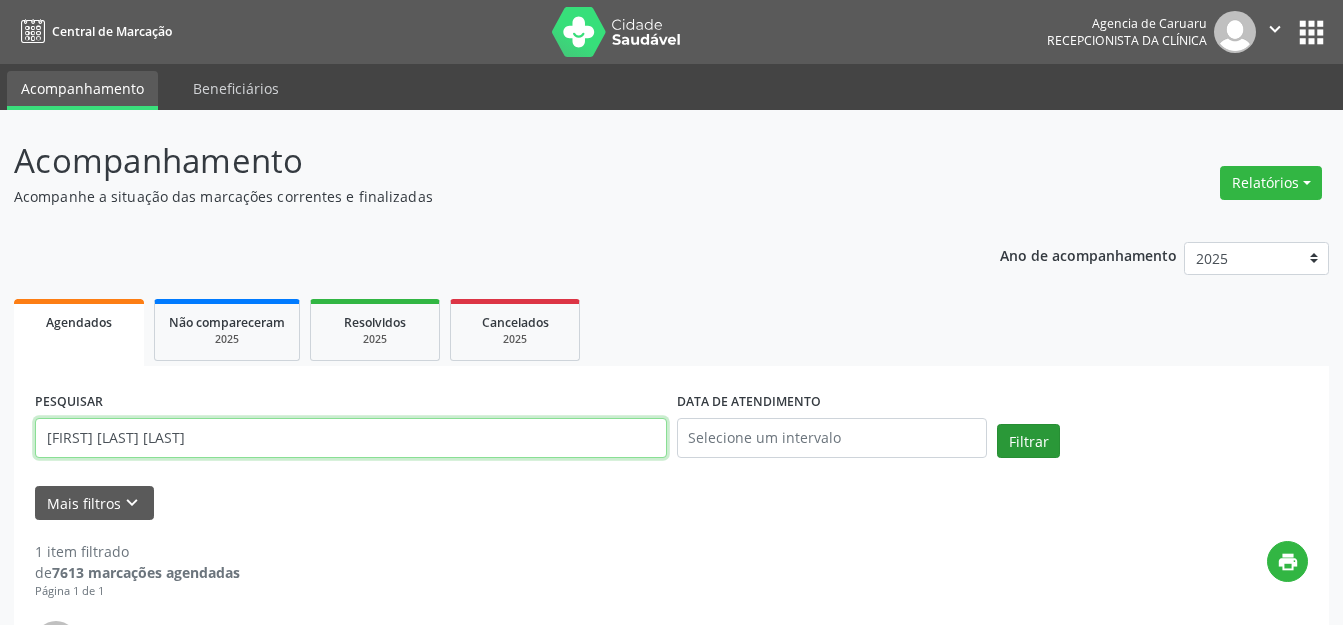 type on "[FIRST] [LAST] [LAST]" 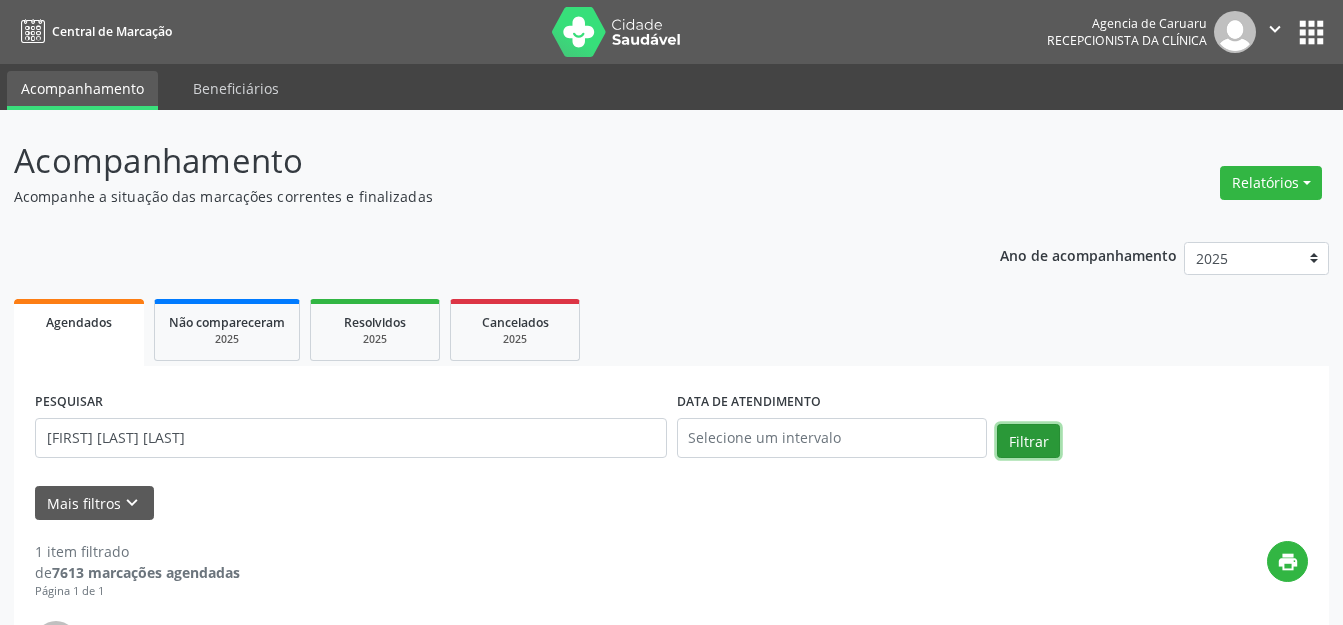 click on "Filtrar" at bounding box center [1028, 441] 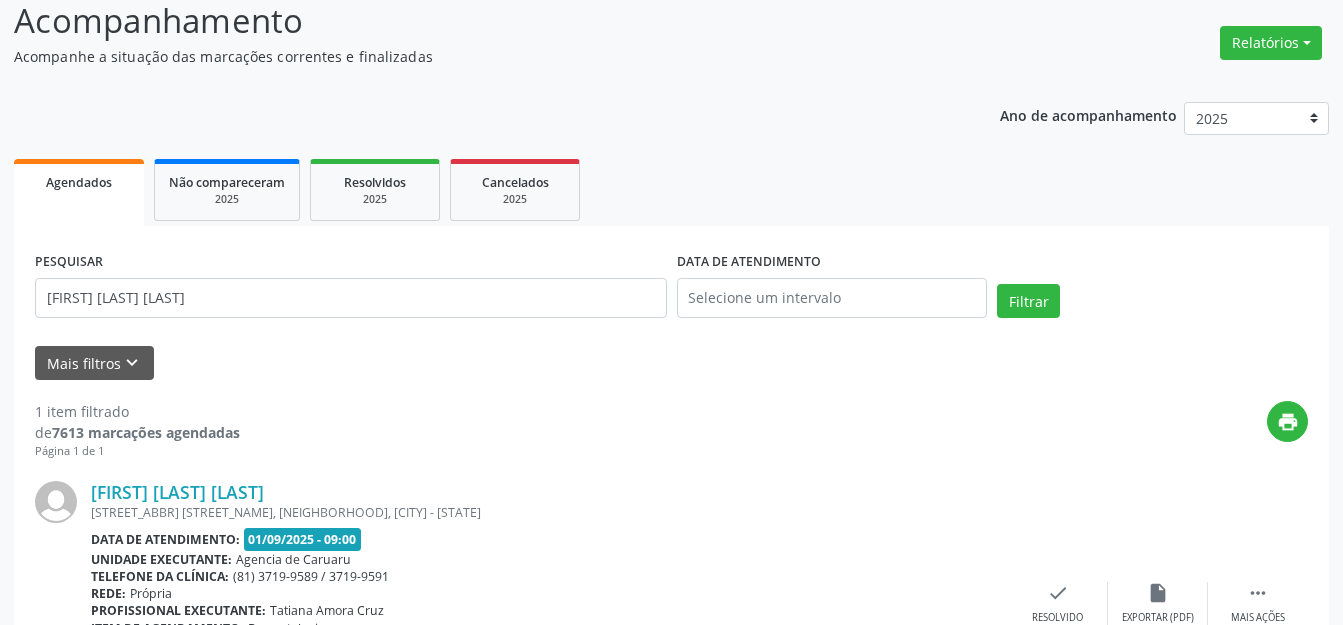 scroll, scrollTop: 297, scrollLeft: 0, axis: vertical 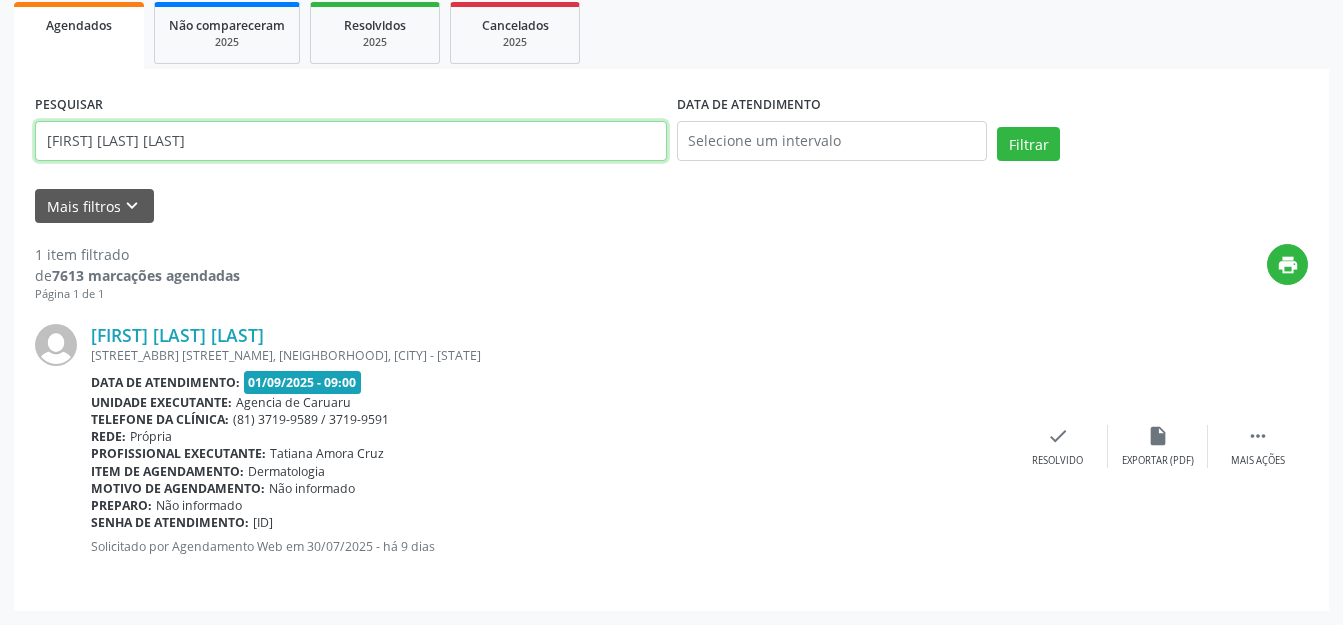 drag, startPoint x: 323, startPoint y: 144, endPoint x: 12, endPoint y: 102, distance: 313.8232 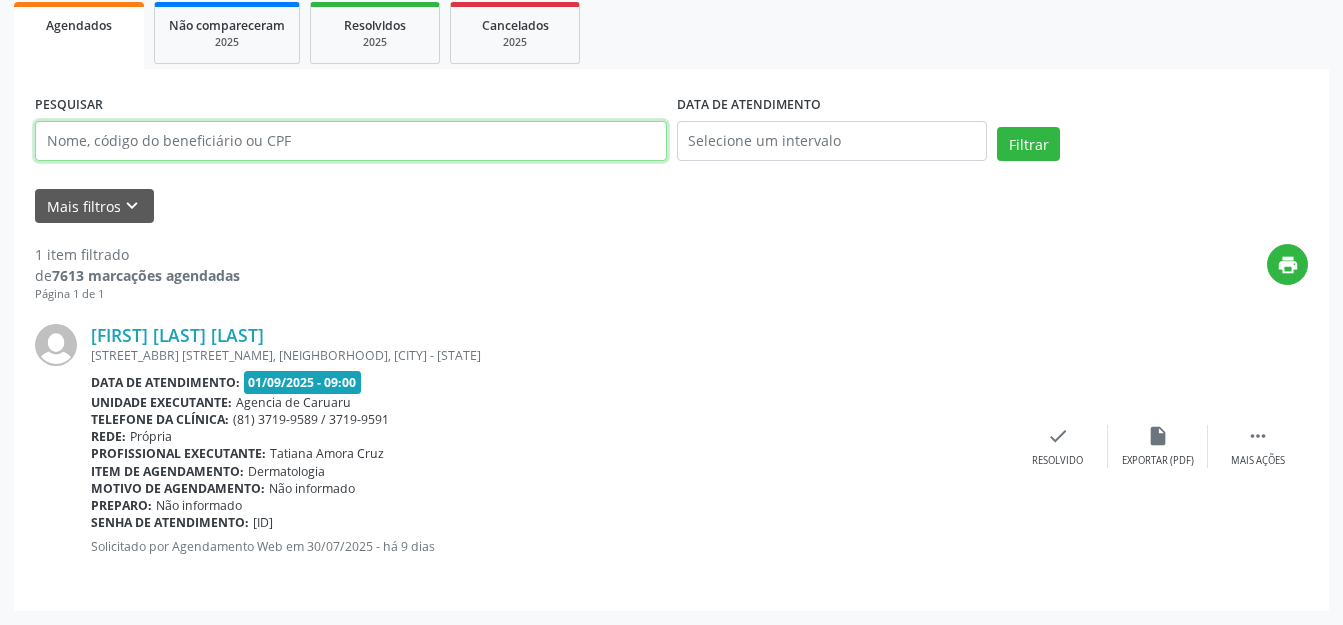 click at bounding box center [351, 141] 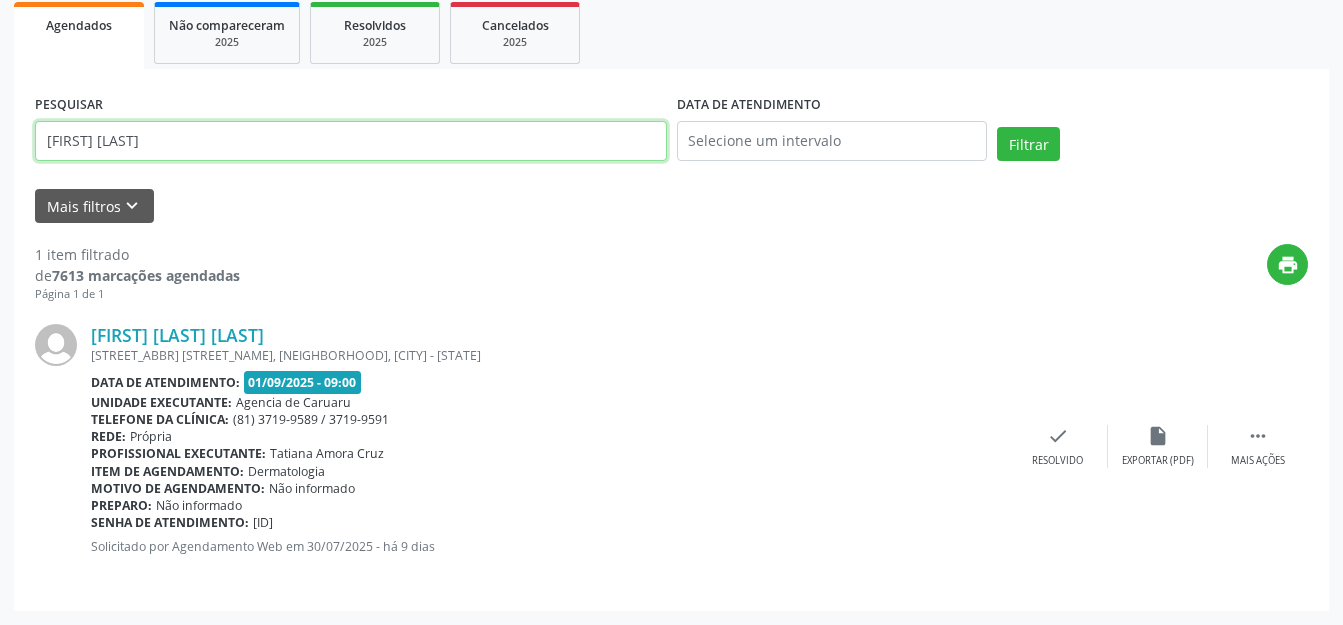 type on "[FIRST] [LAST]" 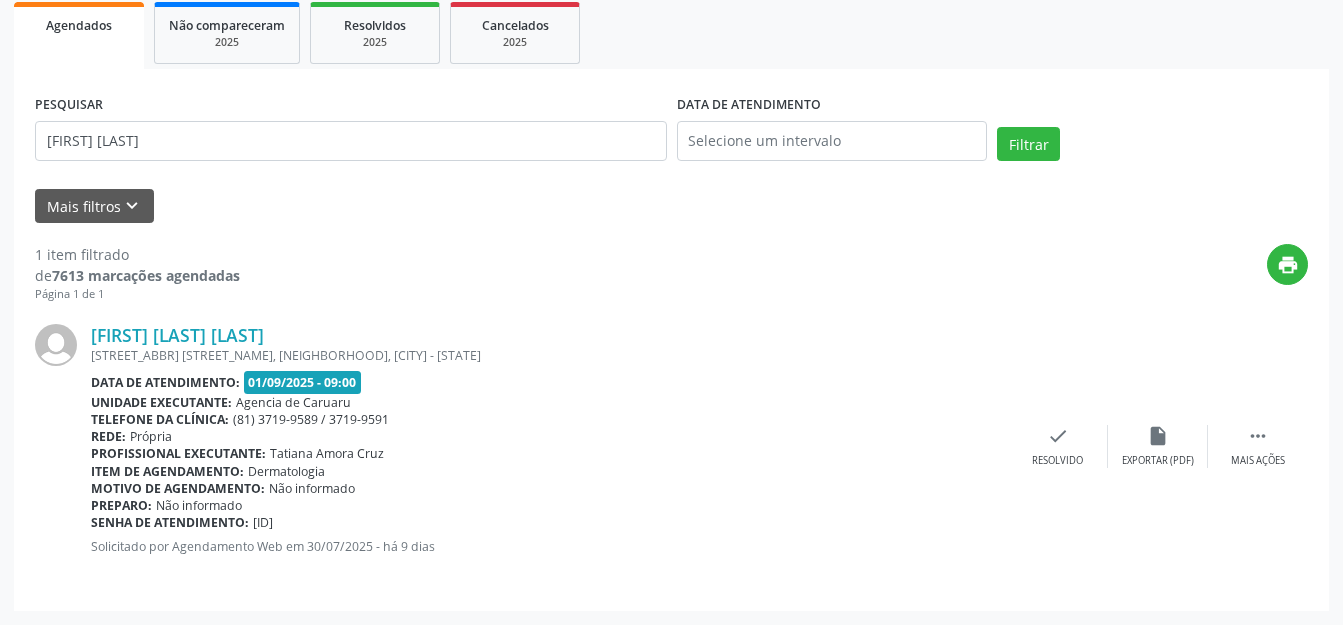 click on "PESQUISAR
[FIRST] [LAST]
DATA DE ATENDIMENTO
Filtrar" at bounding box center (671, 132) 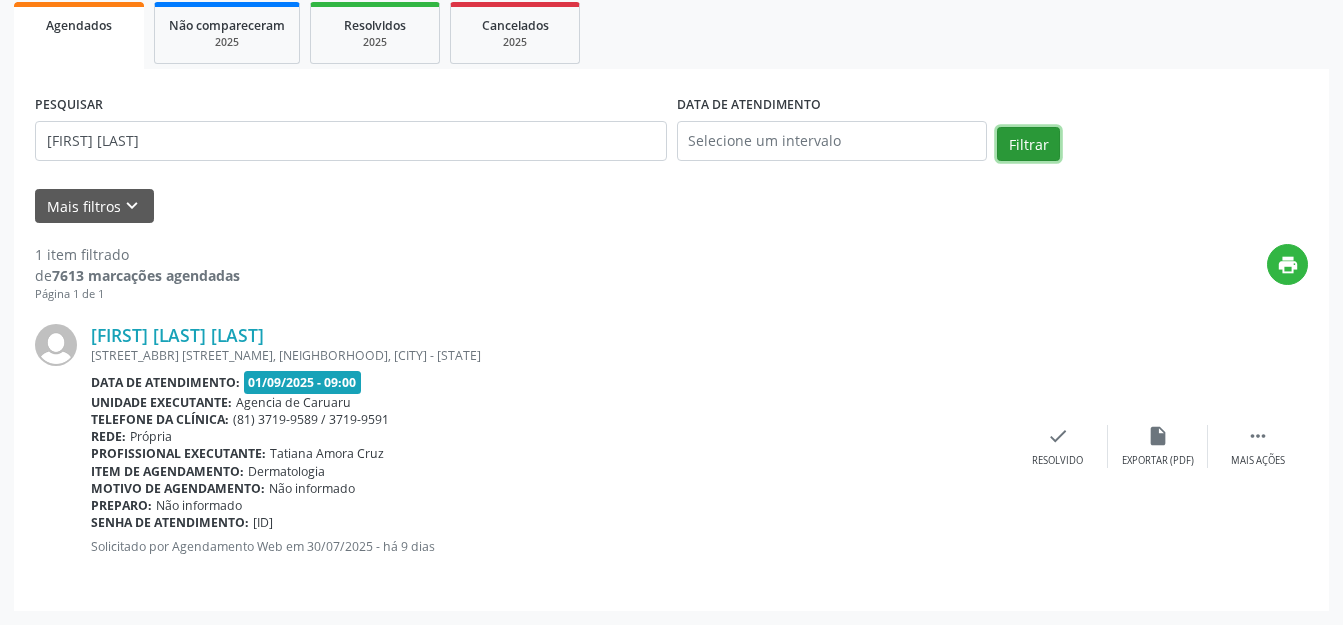 click on "Filtrar" at bounding box center [1028, 144] 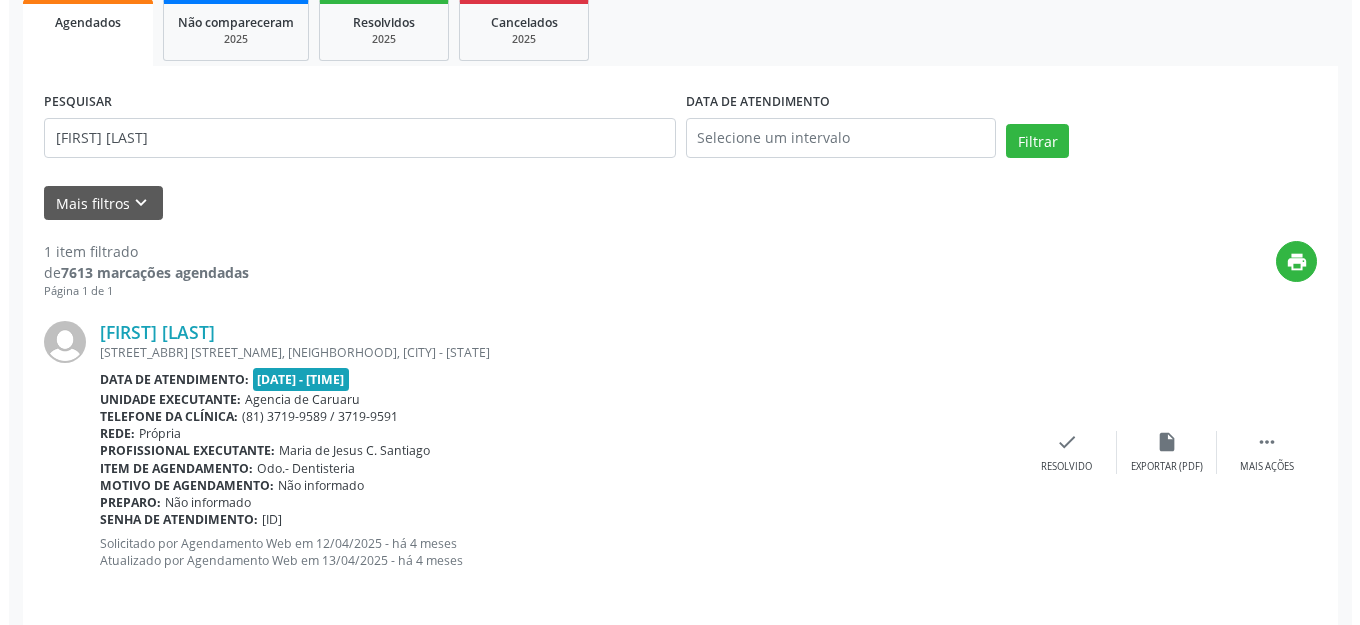 scroll, scrollTop: 314, scrollLeft: 0, axis: vertical 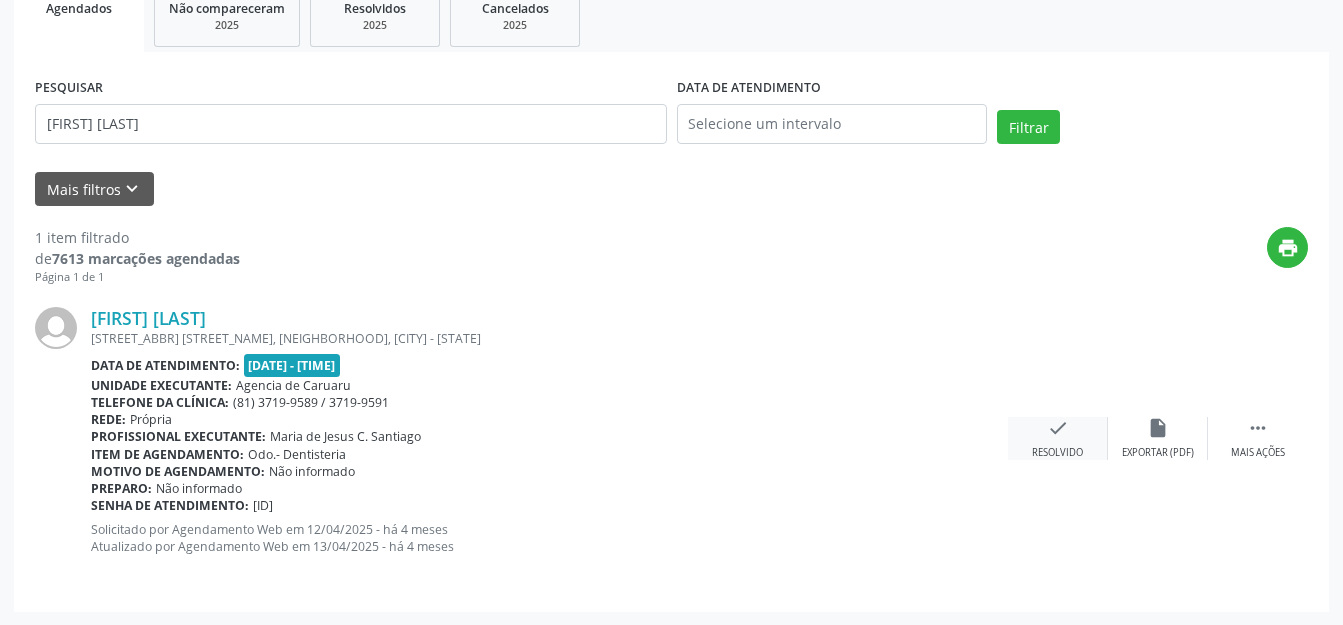 click on "check
Resolvido" at bounding box center (1058, 438) 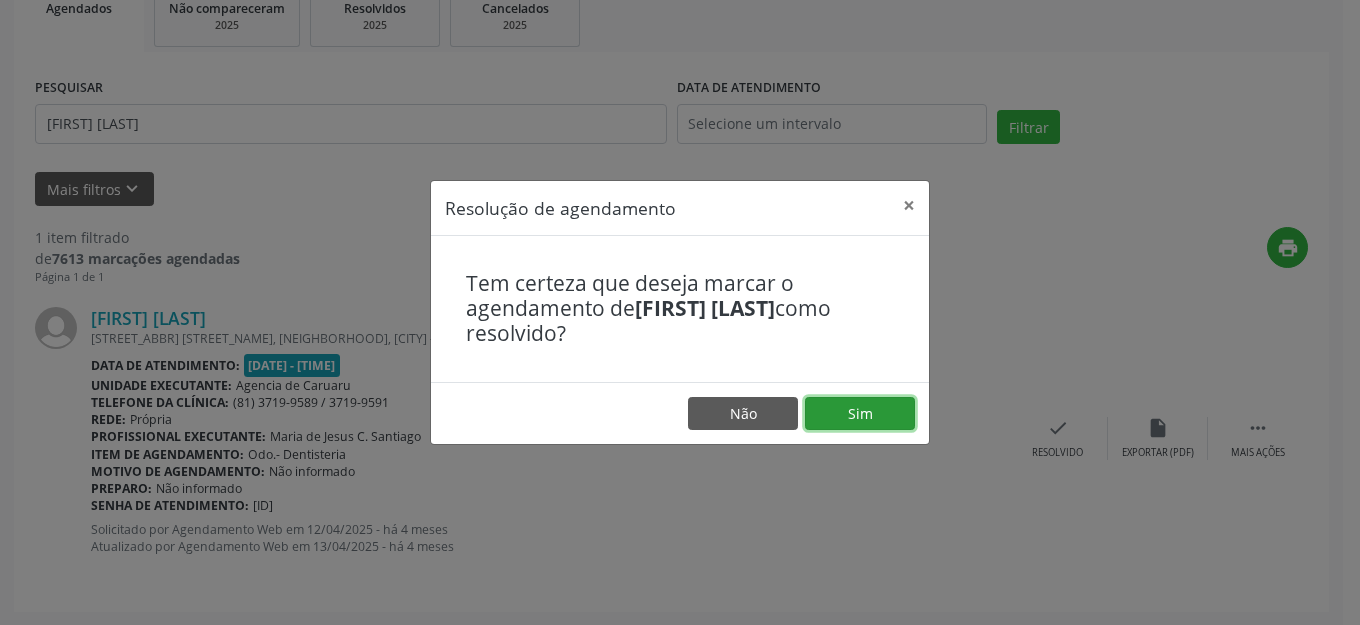 click on "Sim" at bounding box center [860, 414] 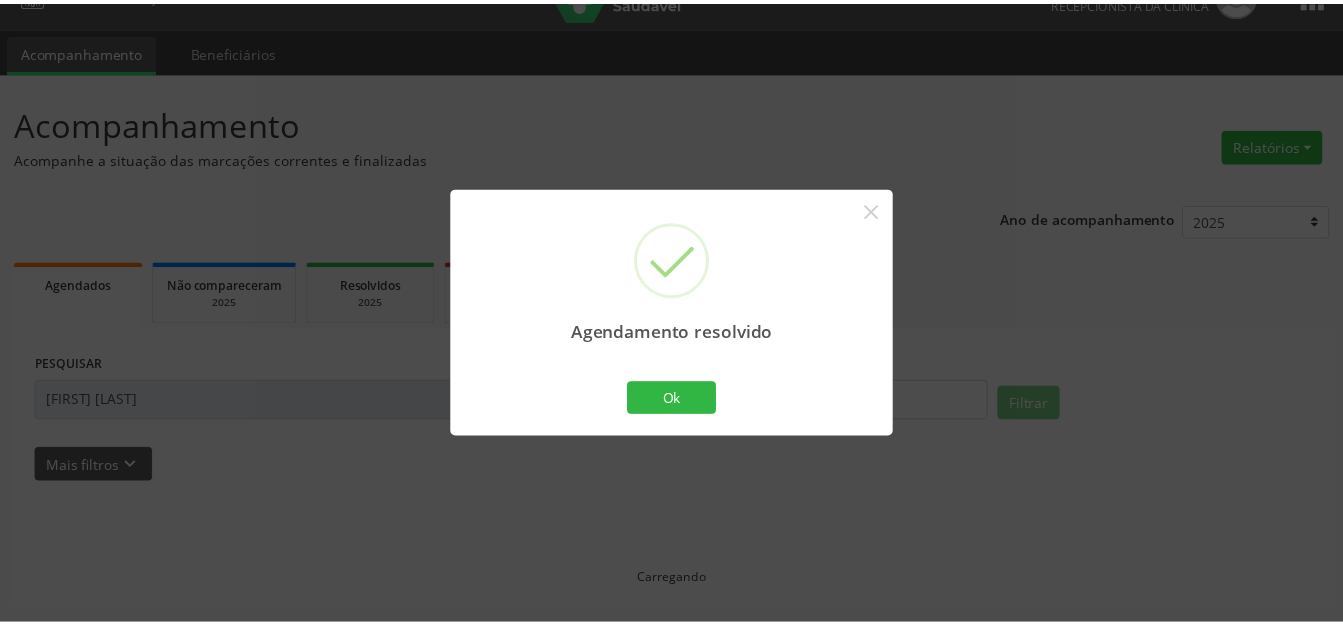 scroll, scrollTop: 37, scrollLeft: 0, axis: vertical 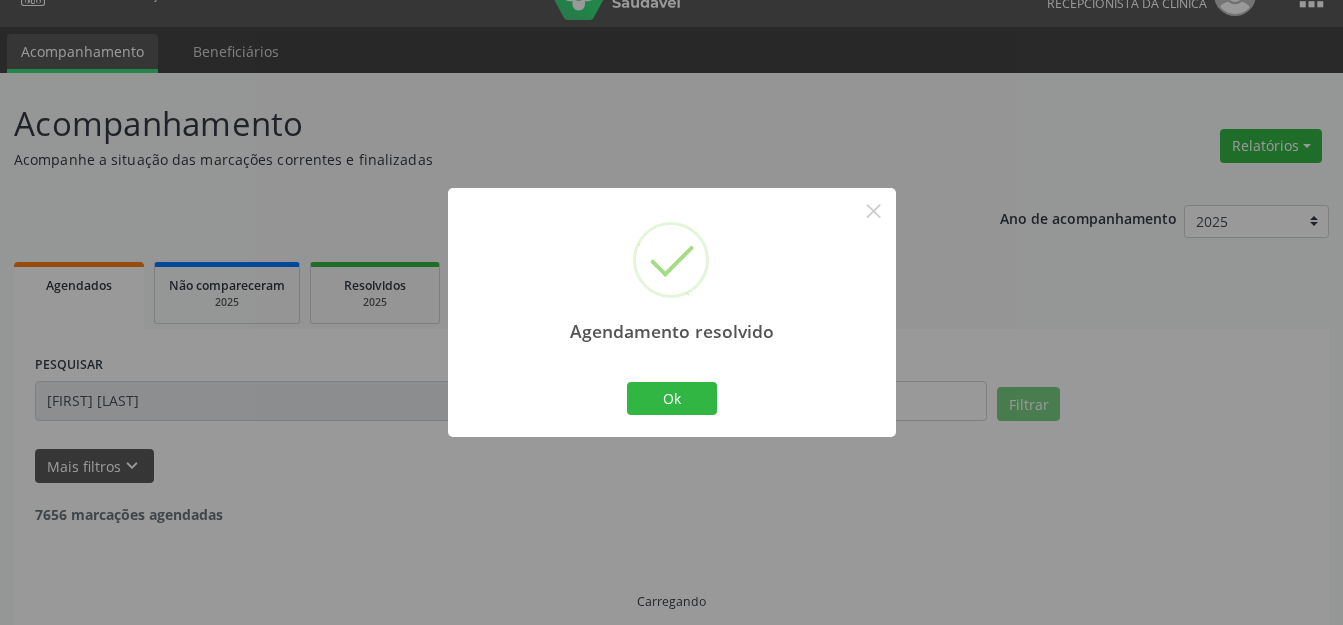 click on "Agendamento resolvido × Ok Cancel" at bounding box center [672, 312] 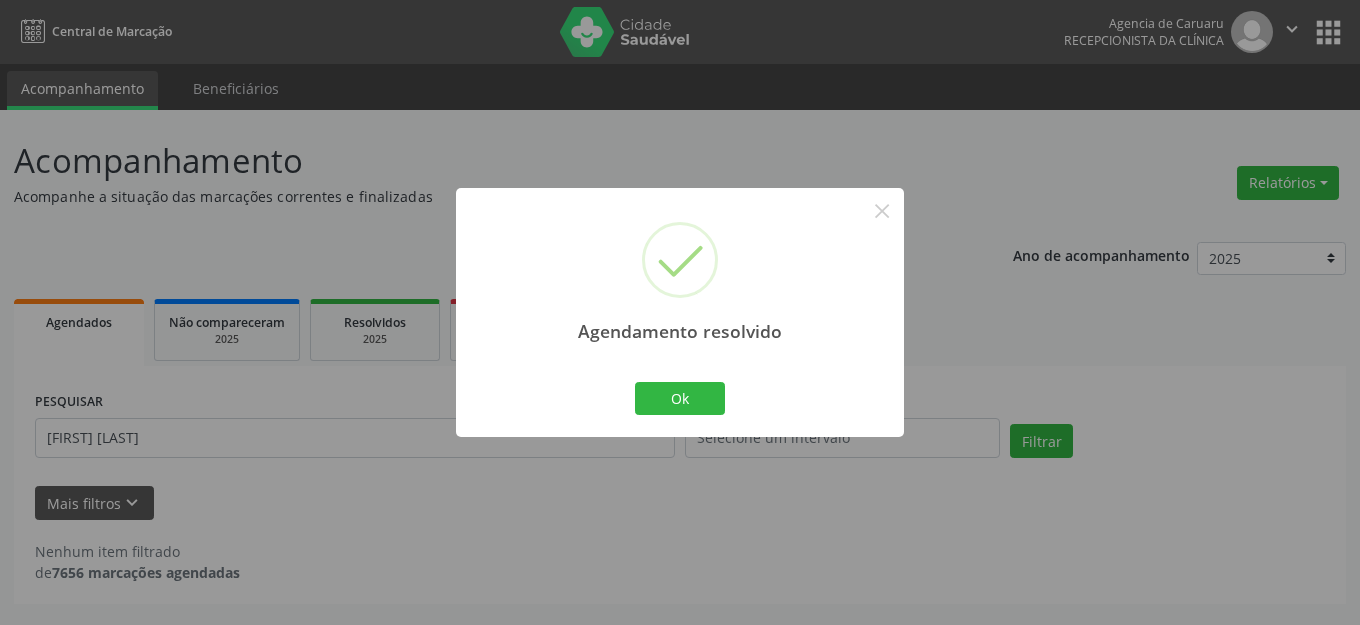 click on "Ok Cancel" at bounding box center (680, 398) 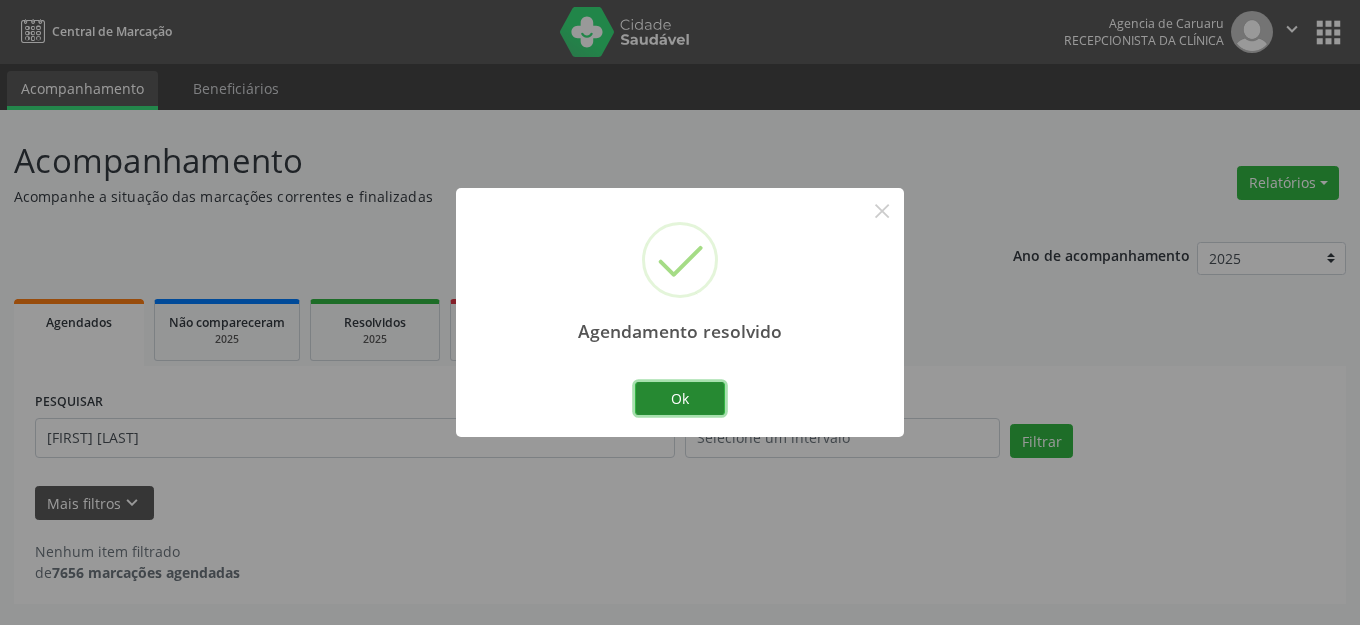 click on "Ok" at bounding box center [680, 399] 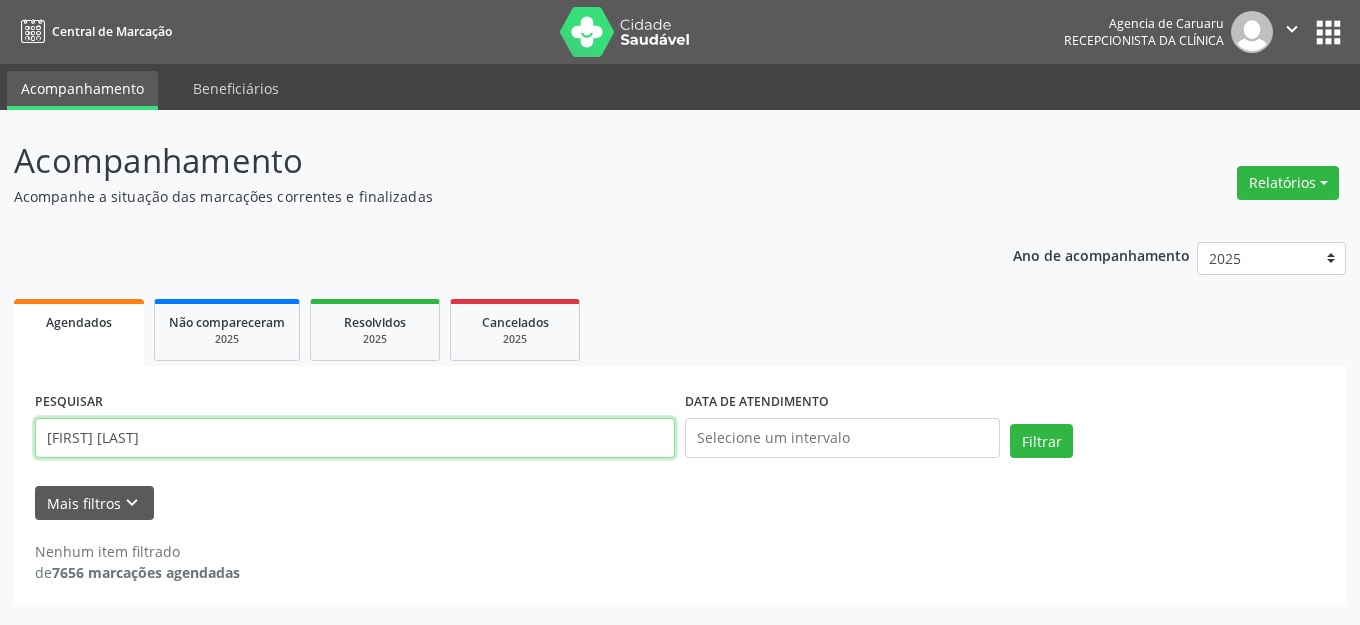 drag, startPoint x: 357, startPoint y: 455, endPoint x: 0, endPoint y: 350, distance: 372.12094 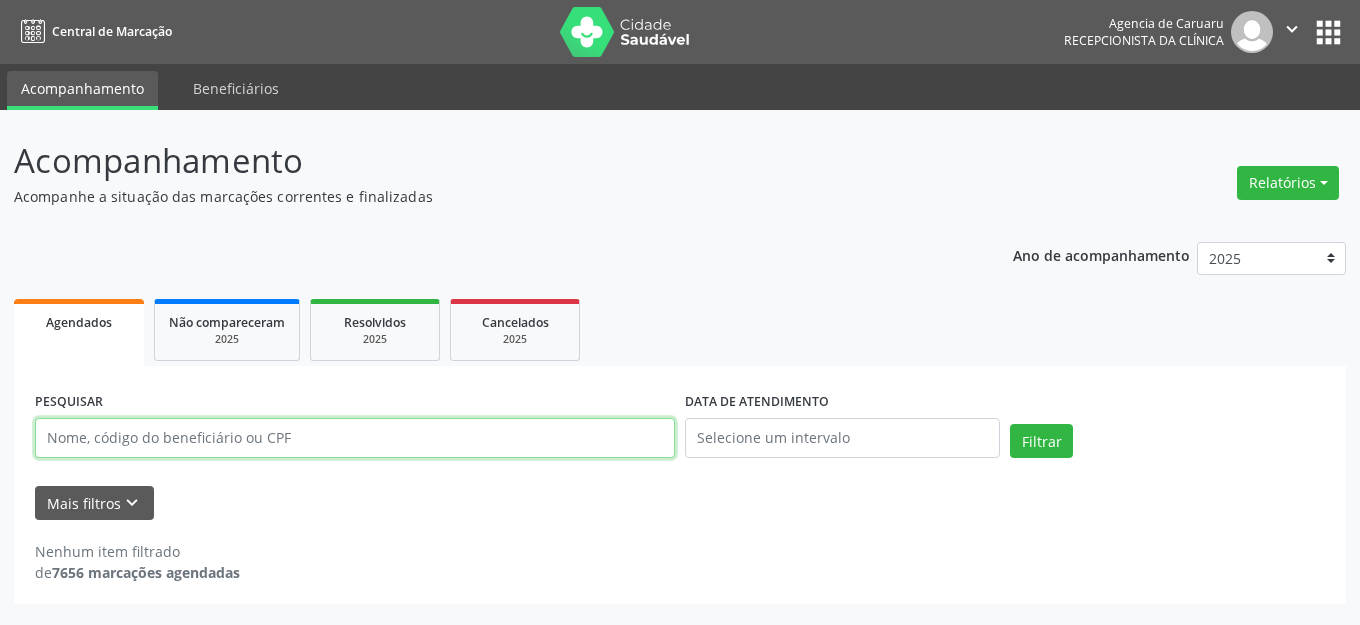 type 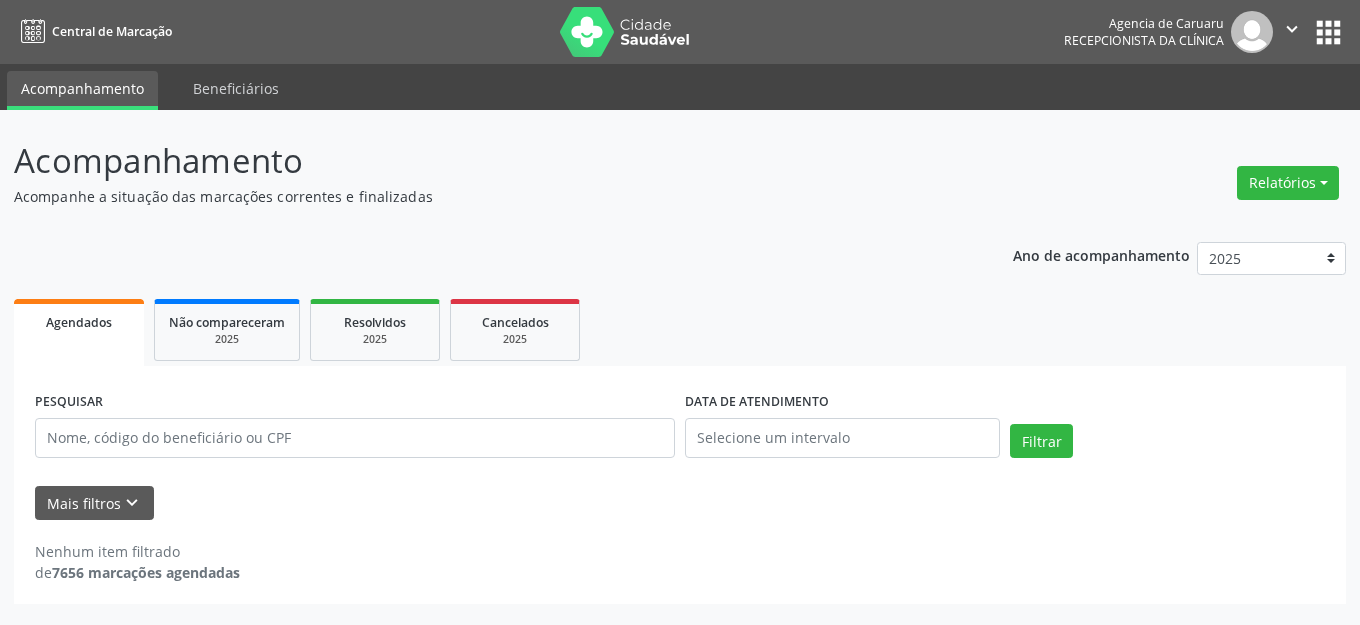 click on "Acompanhamento" at bounding box center (480, 161) 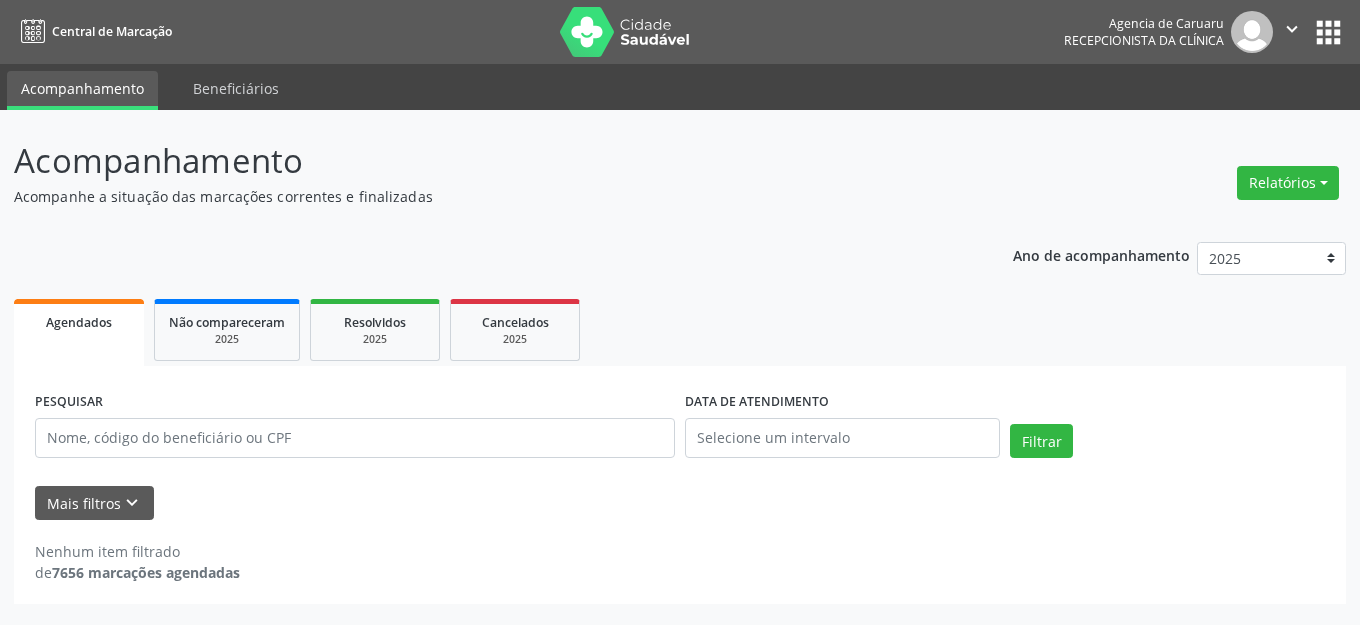 click on "Acompanhamento" at bounding box center (480, 161) 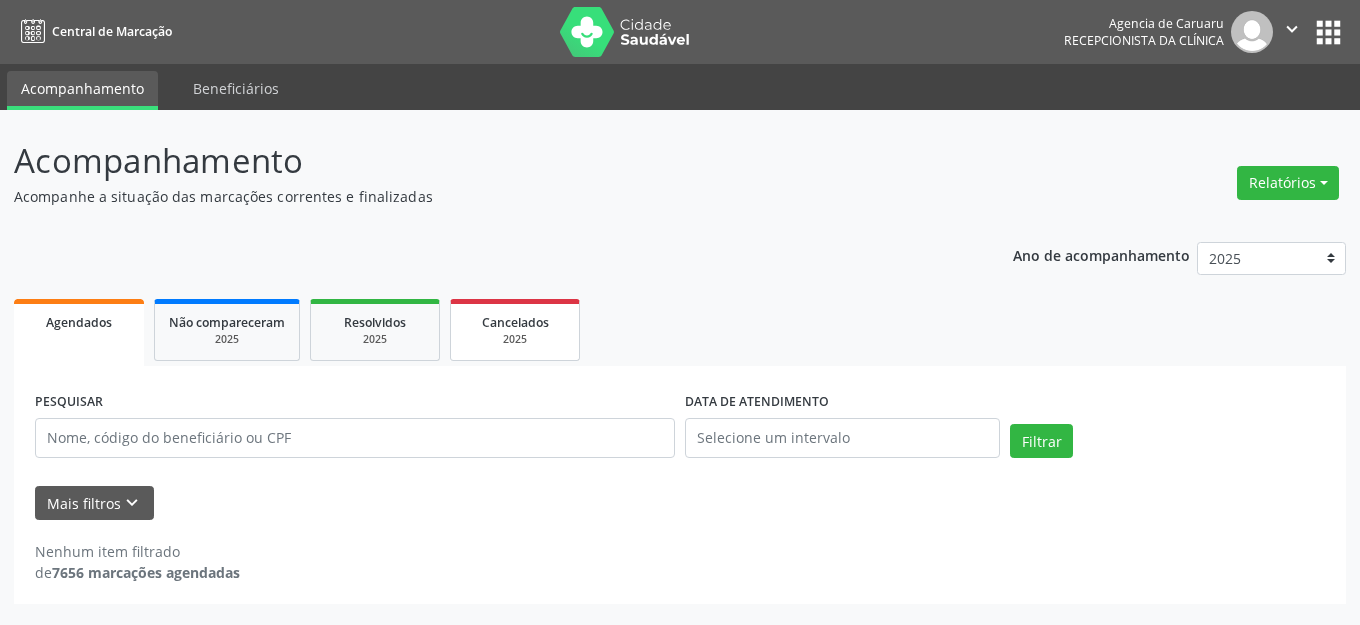 click on "Cancelados
2025" at bounding box center (515, 330) 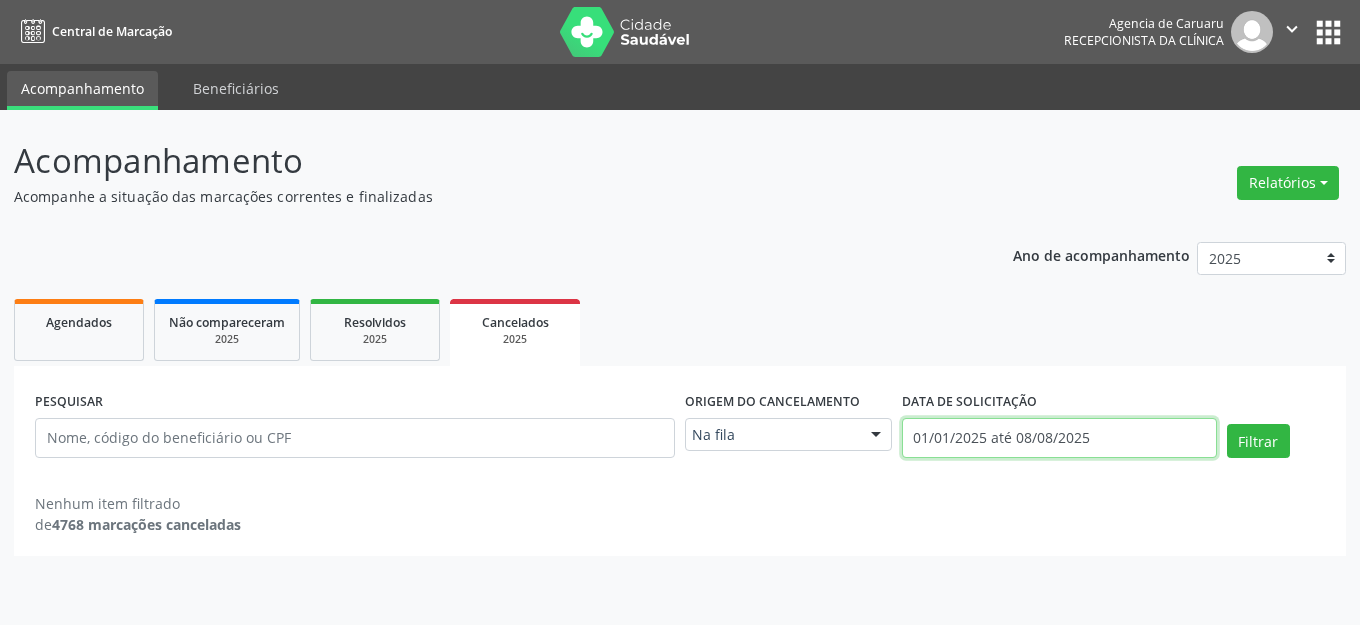 click on "01/01/2025 até 08/08/2025" at bounding box center [1059, 438] 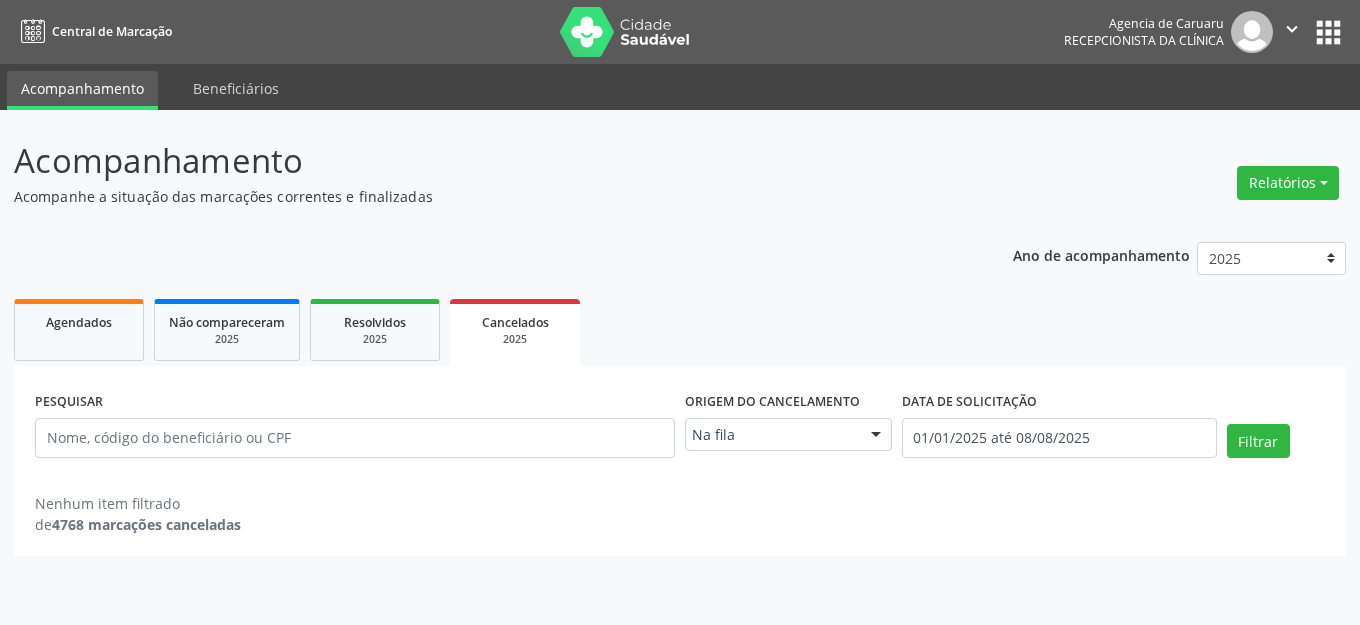 click on "Agendados" at bounding box center (79, 330) 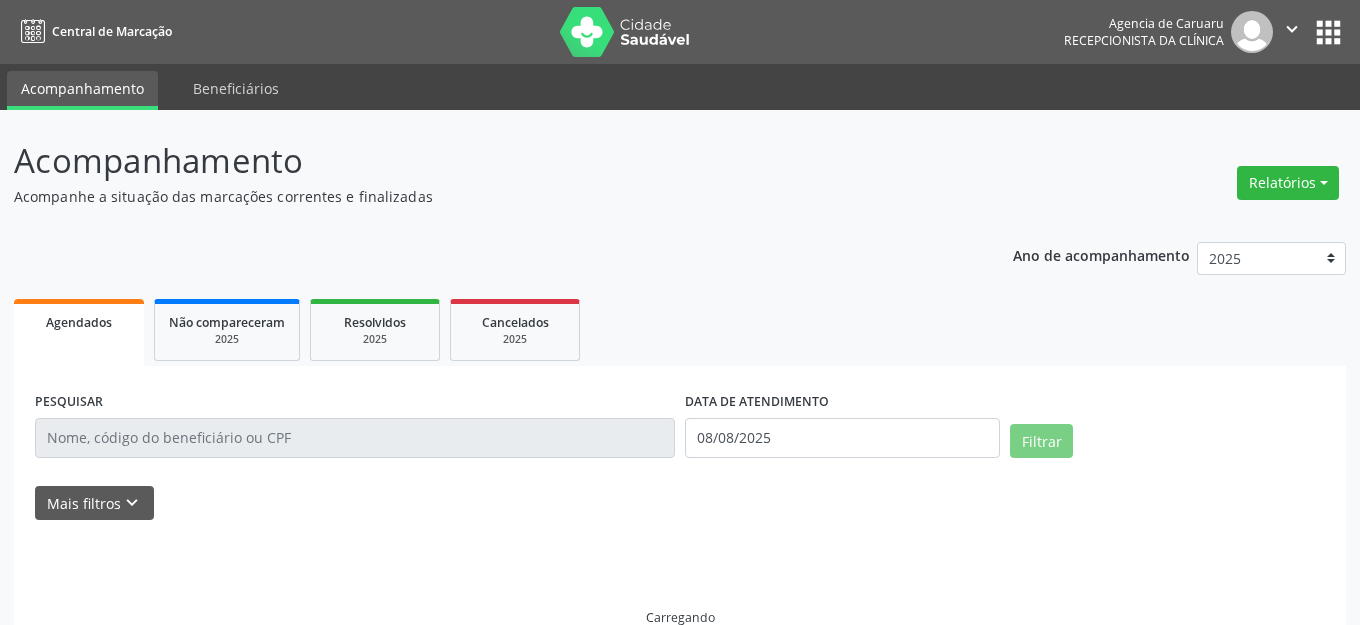 drag, startPoint x: 624, startPoint y: 282, endPoint x: 146, endPoint y: 323, distance: 479.75516 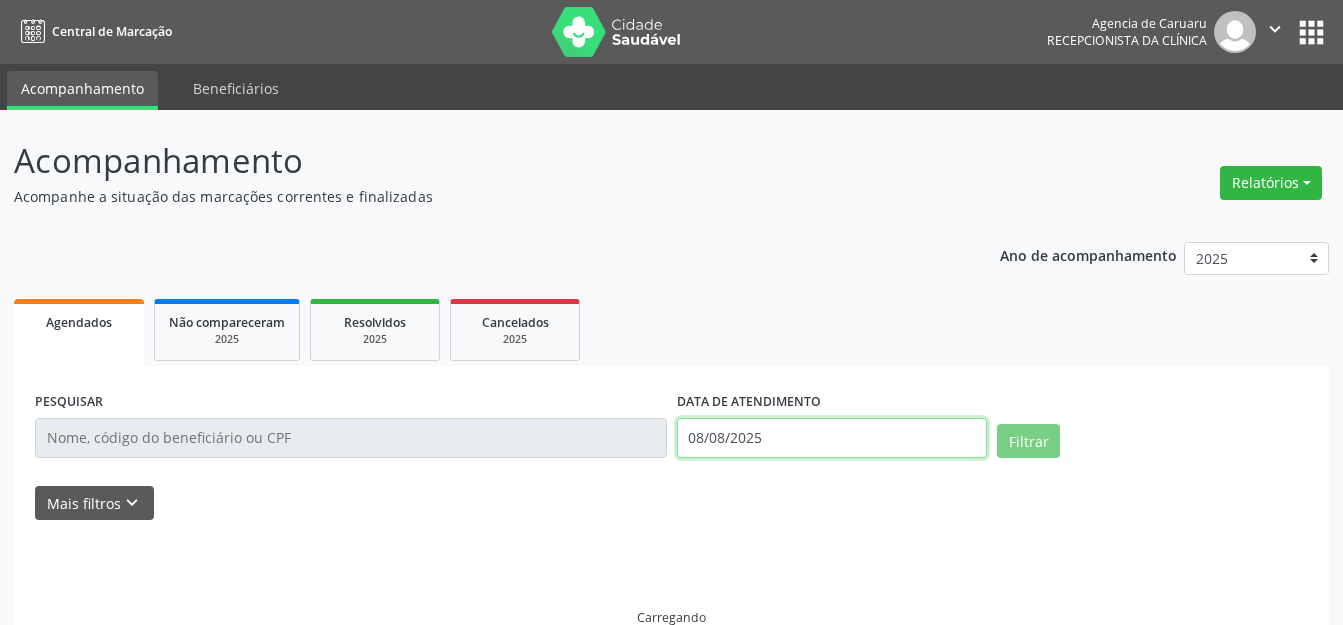 click on "08/08/2025" at bounding box center (832, 438) 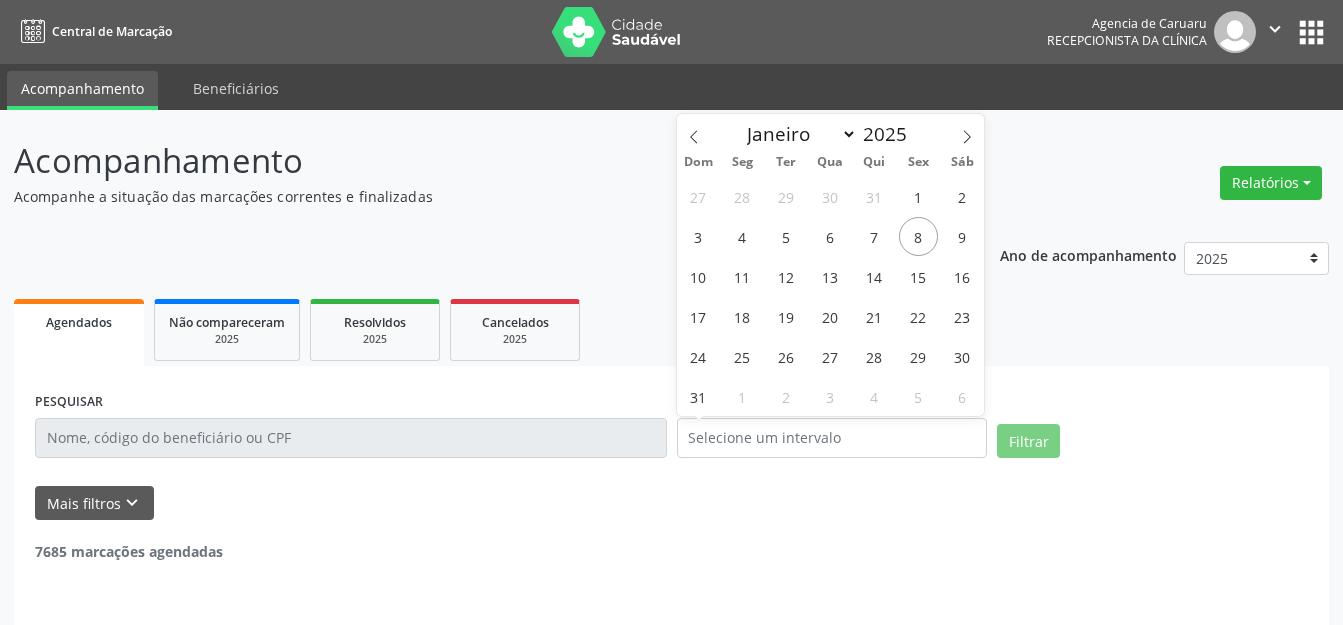 click on "Mais filtros
keyboard_arrow_down" at bounding box center (671, 503) 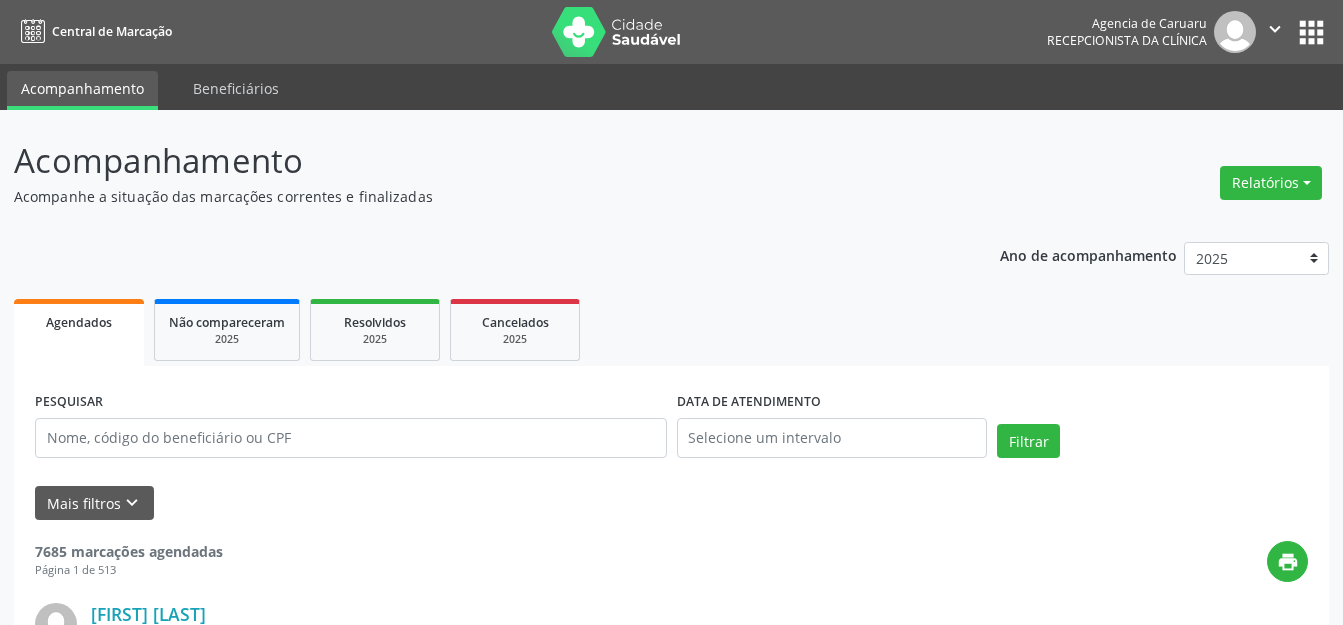 click on "Agendados   Não compareceram
2025
Resolvidos
2025
Cancelados
2025" at bounding box center (671, 330) 